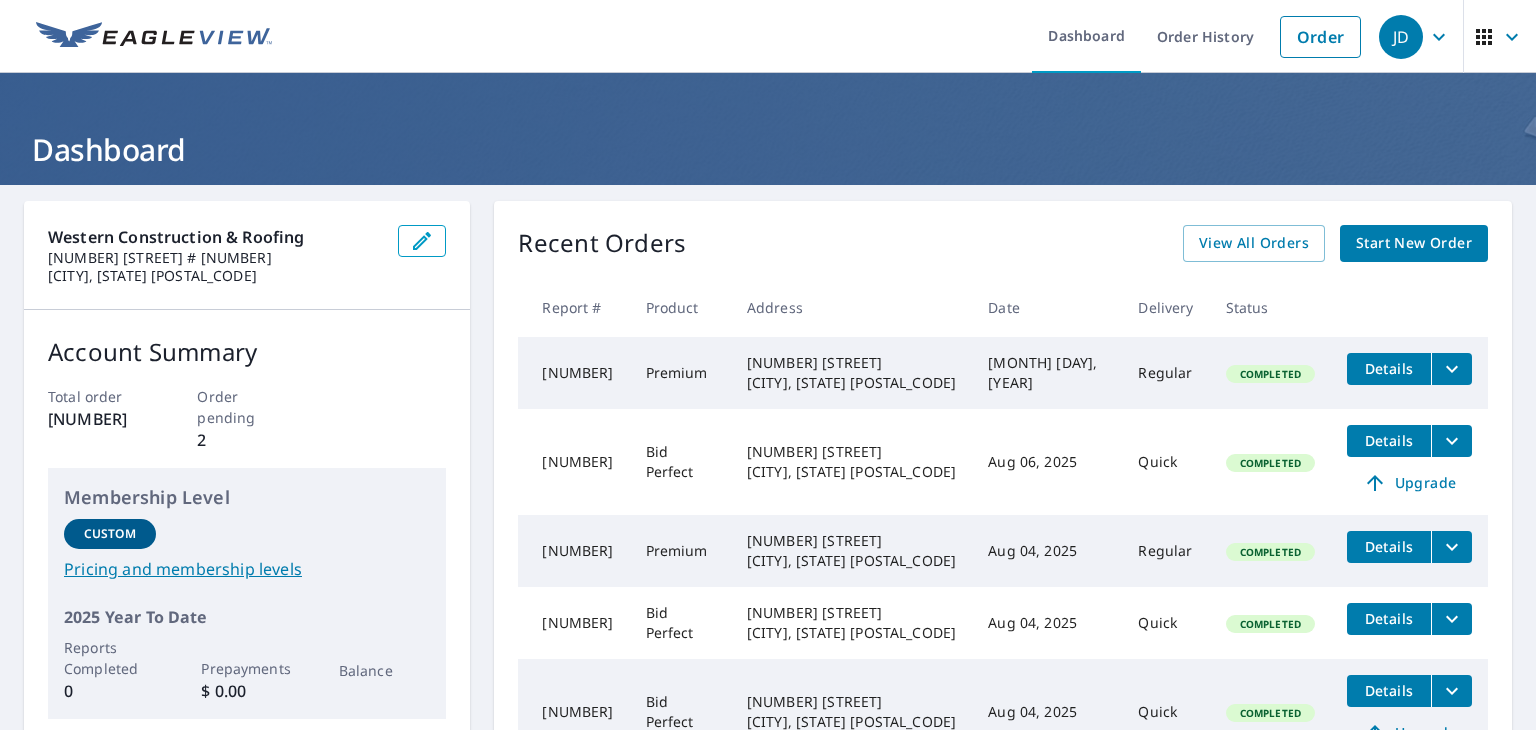 scroll, scrollTop: 0, scrollLeft: 0, axis: both 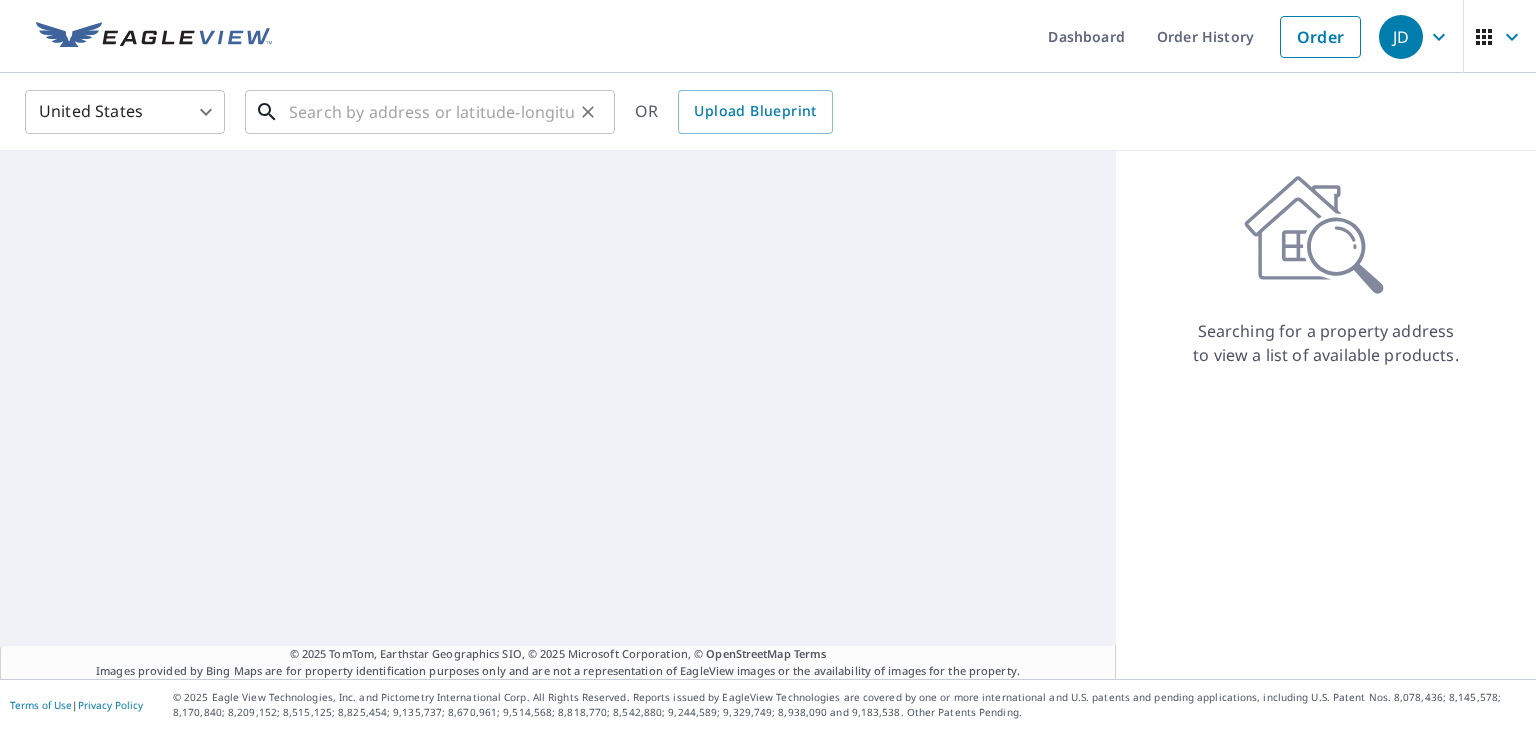 click at bounding box center (431, 112) 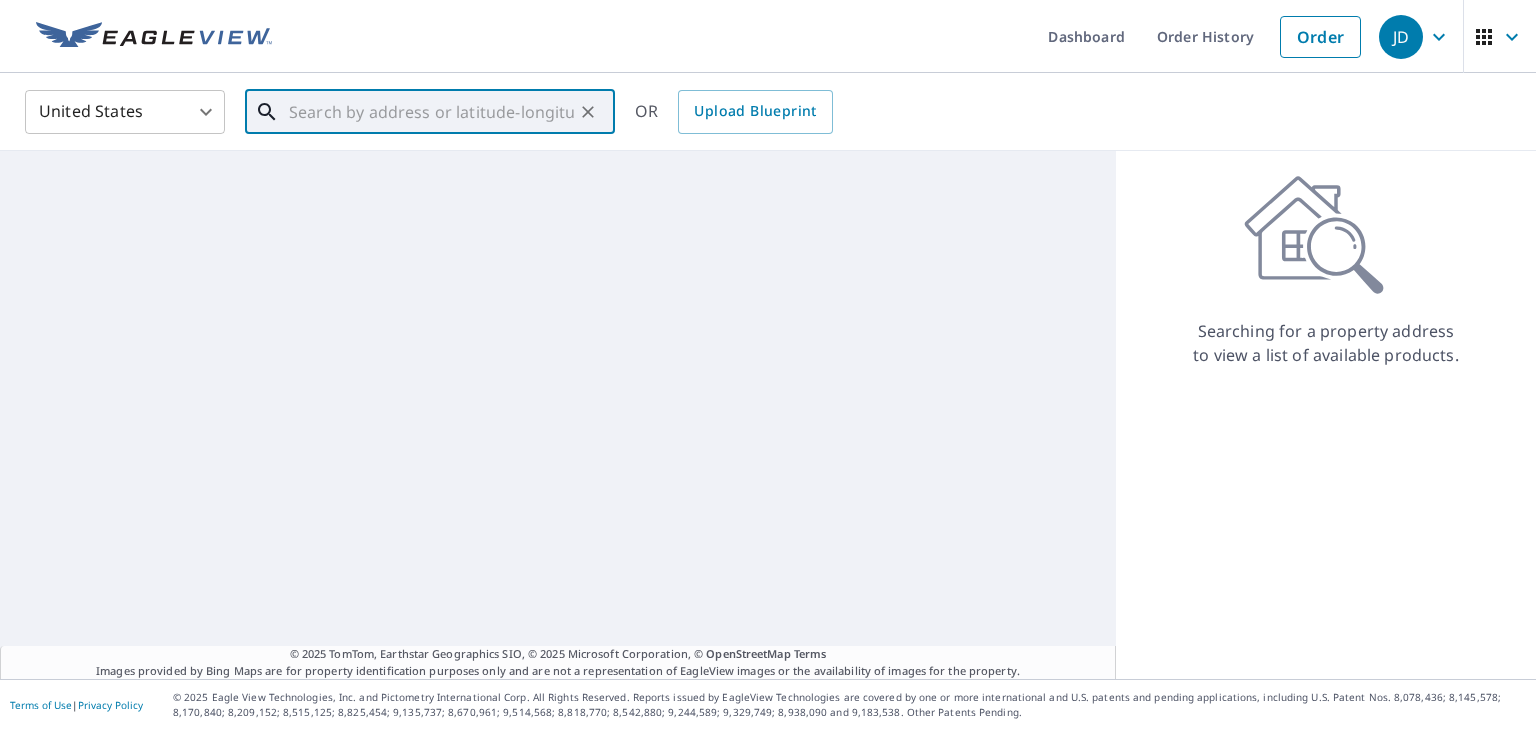 paste on "[NUMBER] [STREET]" 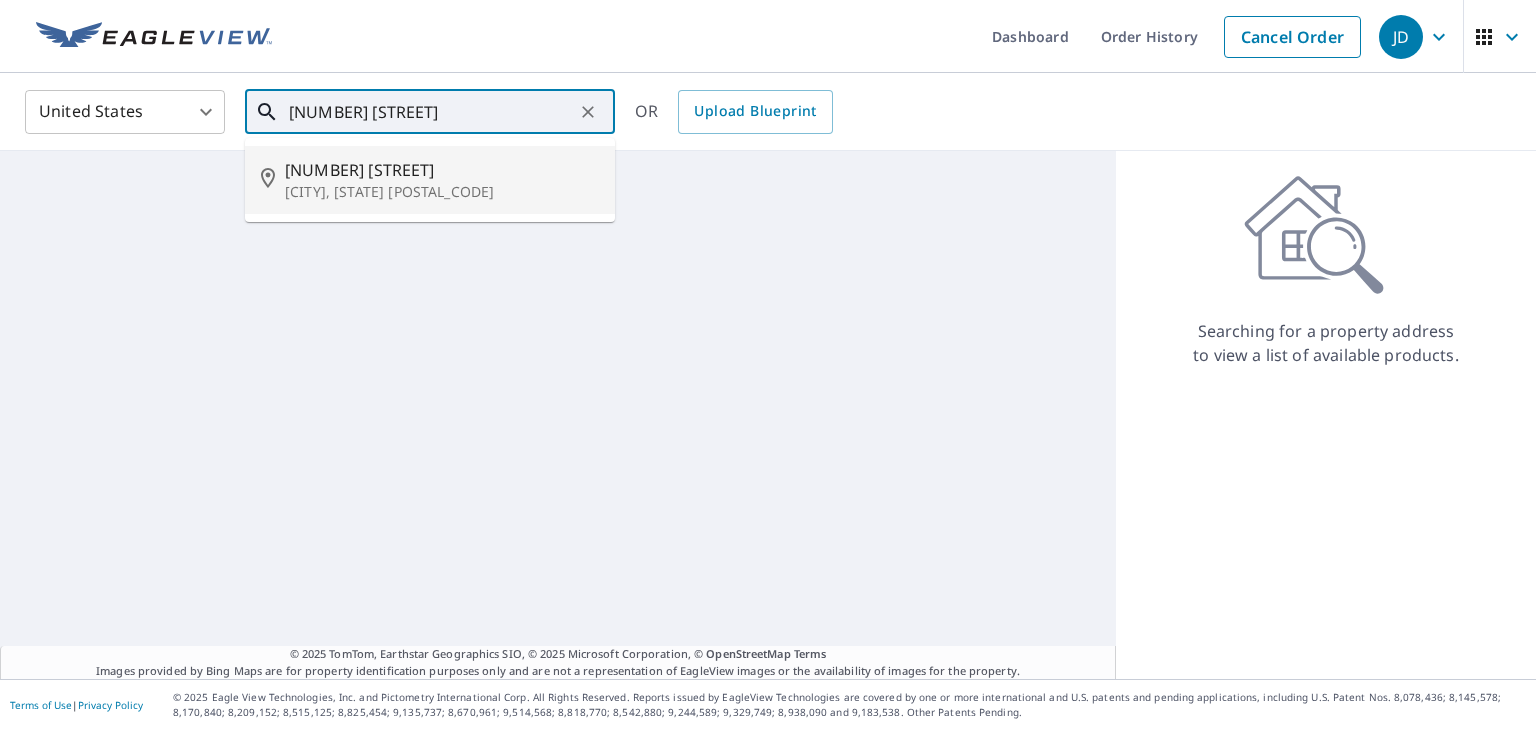 click on "[CITY], [STATE] [POSTAL_CODE]" at bounding box center [442, 192] 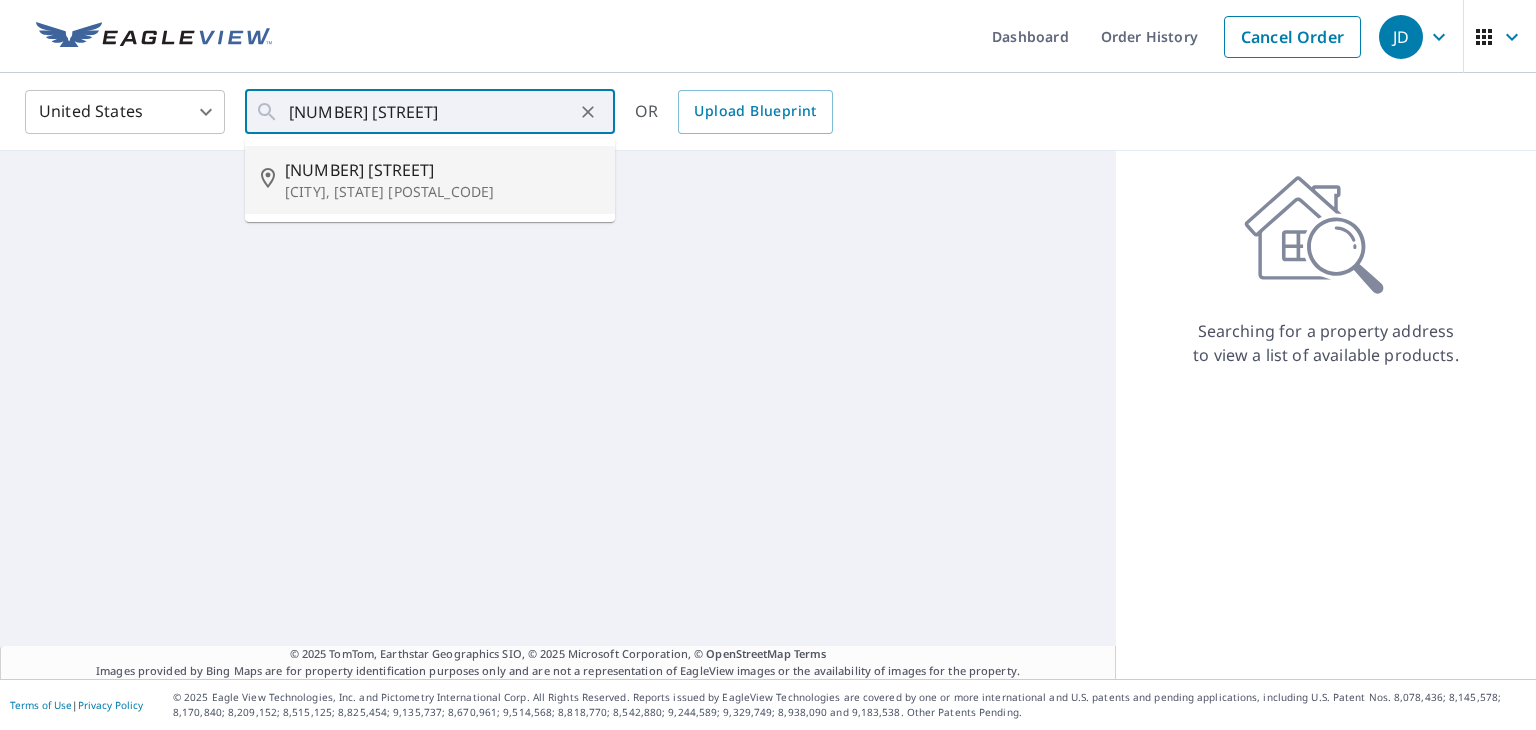 type on "[NUMBER] [STREET] [CITY], [STATE] [POSTAL_CODE]" 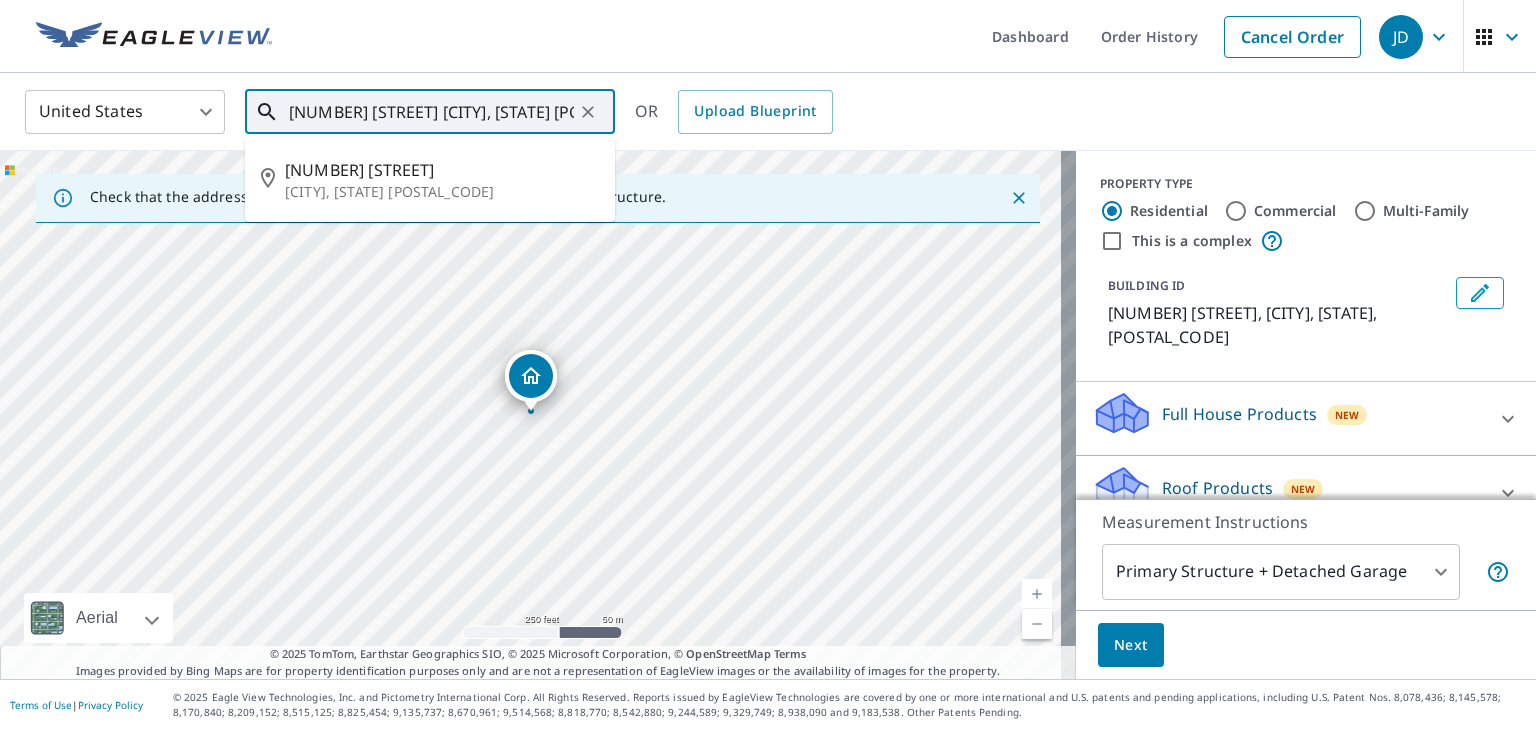 scroll, scrollTop: 0, scrollLeft: 32, axis: horizontal 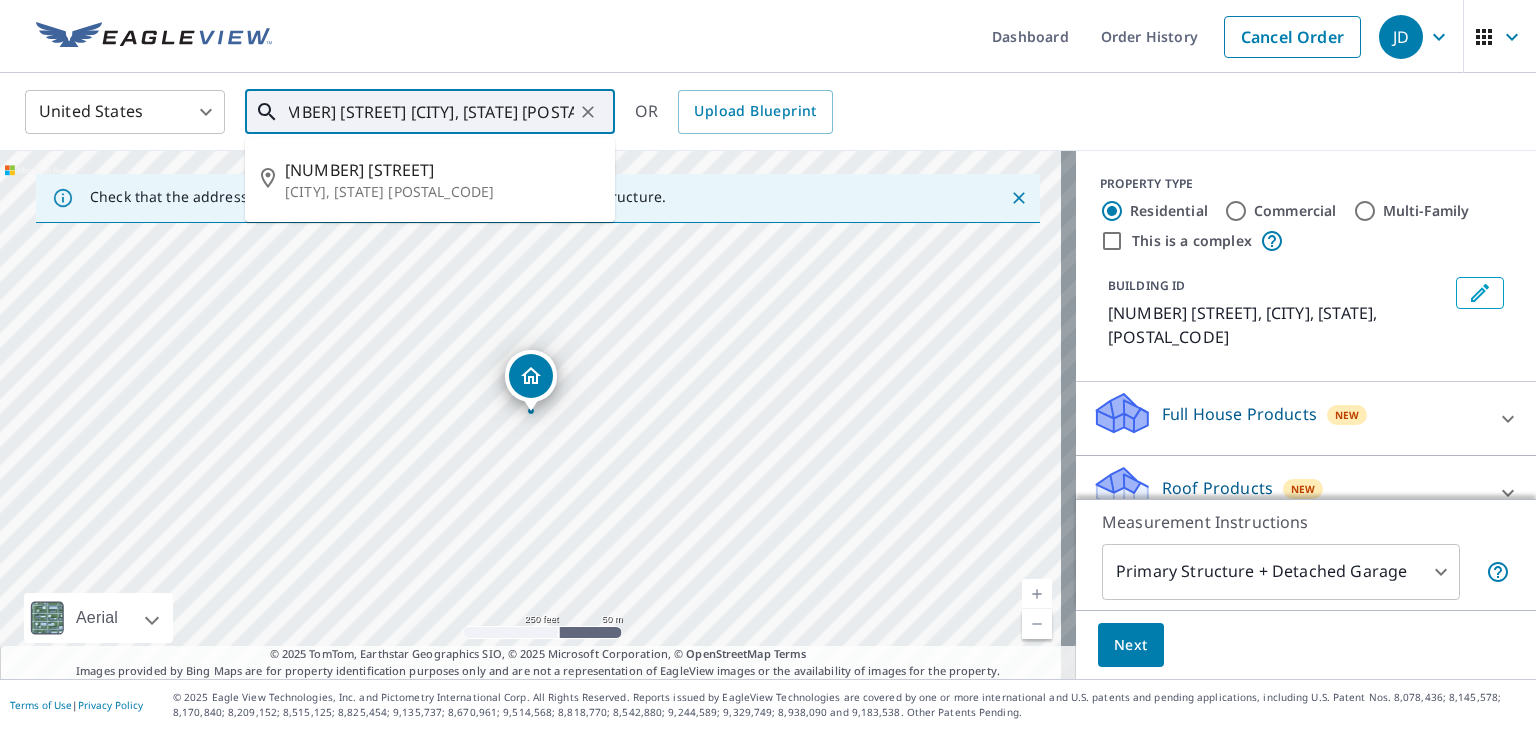 drag, startPoint x: 385, startPoint y: 114, endPoint x: 856, endPoint y: 127, distance: 471.17938 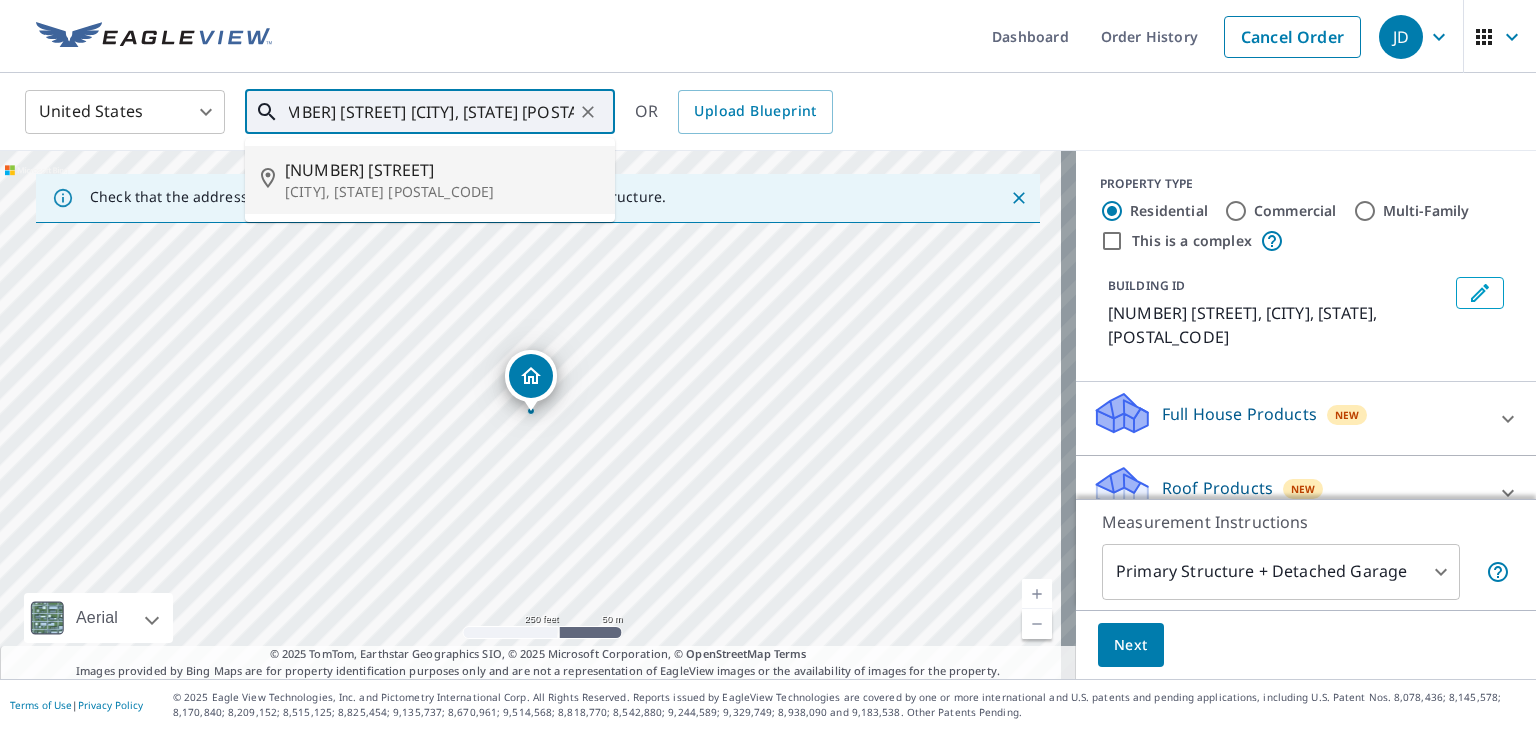 click on "[CITY], [STATE] [POSTAL_CODE]" at bounding box center (442, 192) 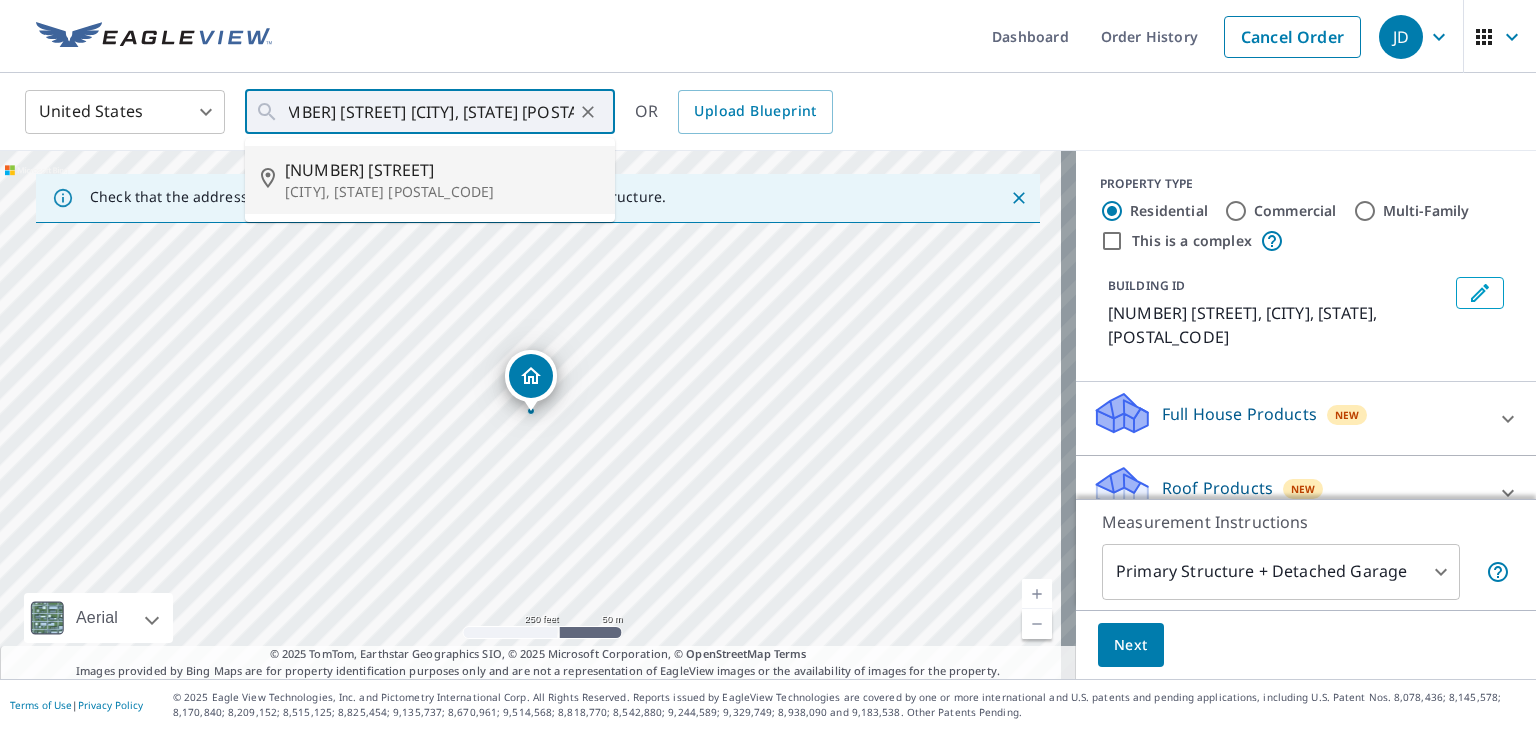scroll, scrollTop: 0, scrollLeft: 0, axis: both 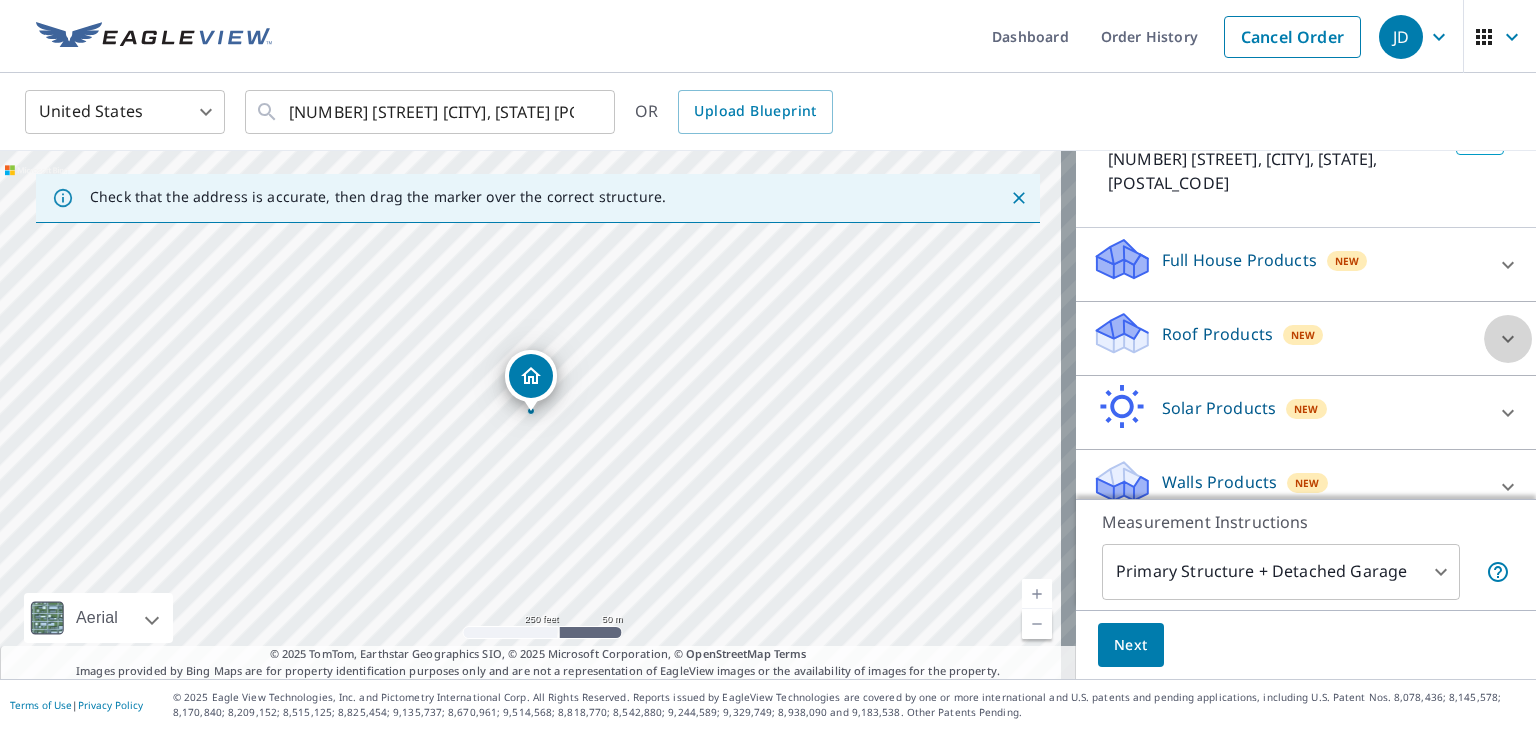 click 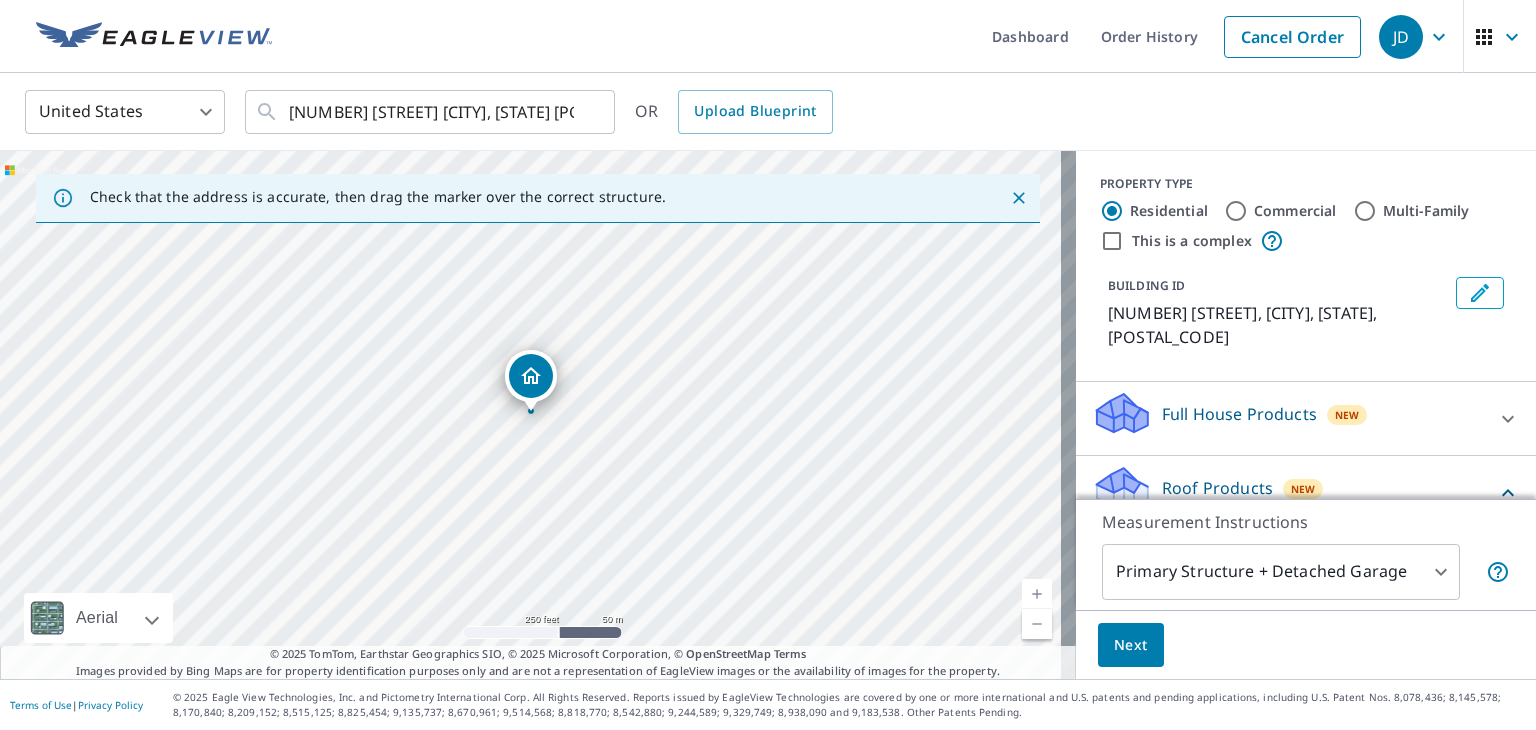 scroll, scrollTop: 0, scrollLeft: 0, axis: both 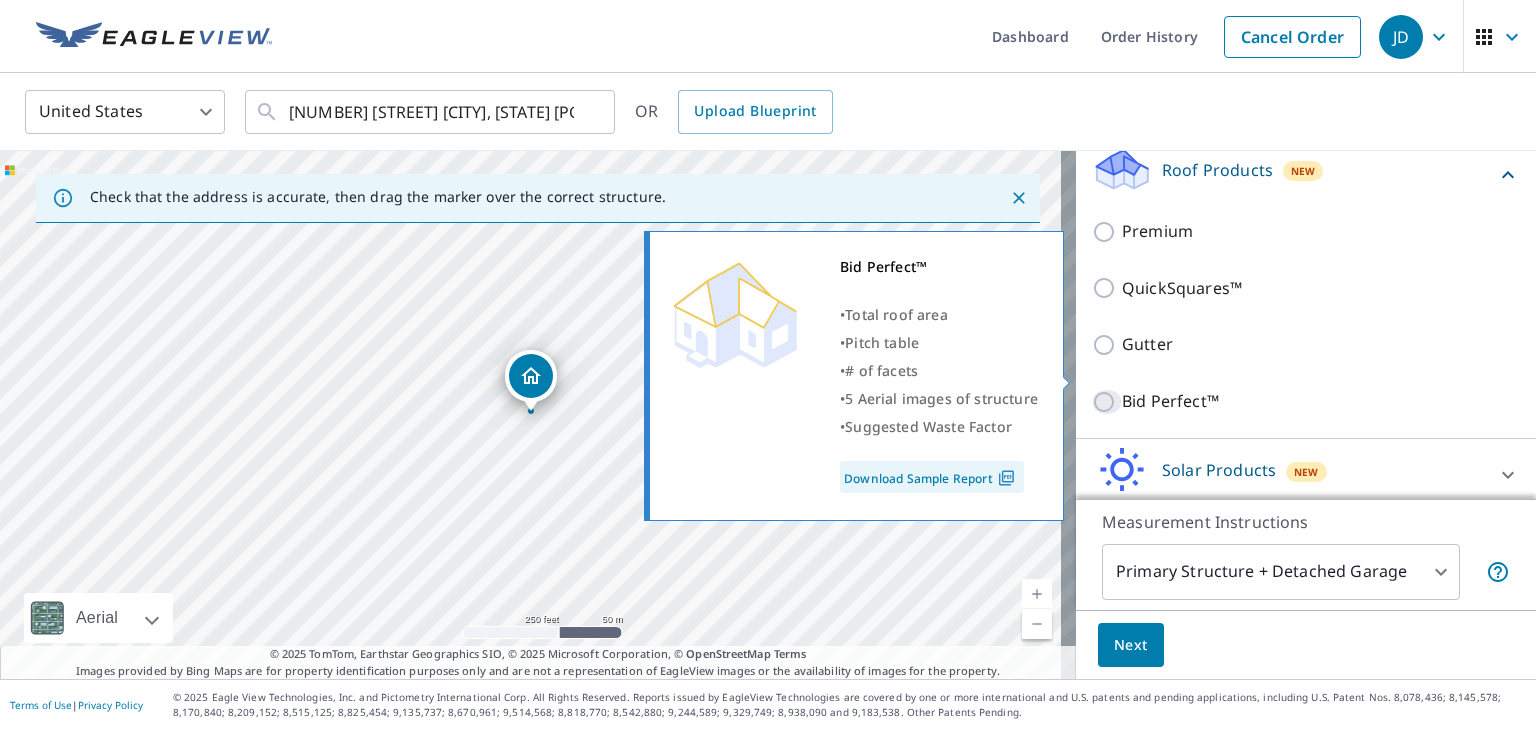 click on "Bid Perfect™" at bounding box center (1107, 402) 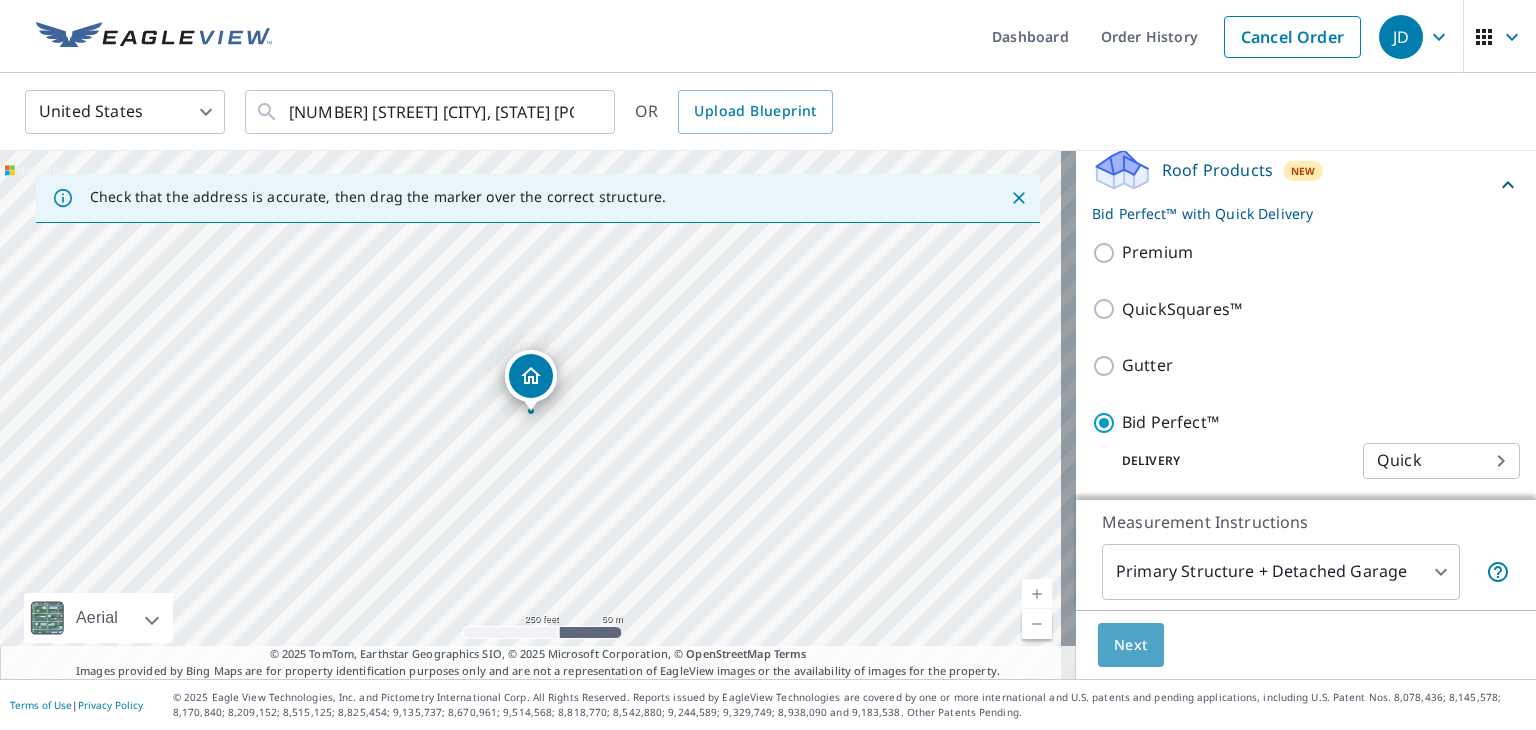 click on "Next" at bounding box center (1131, 645) 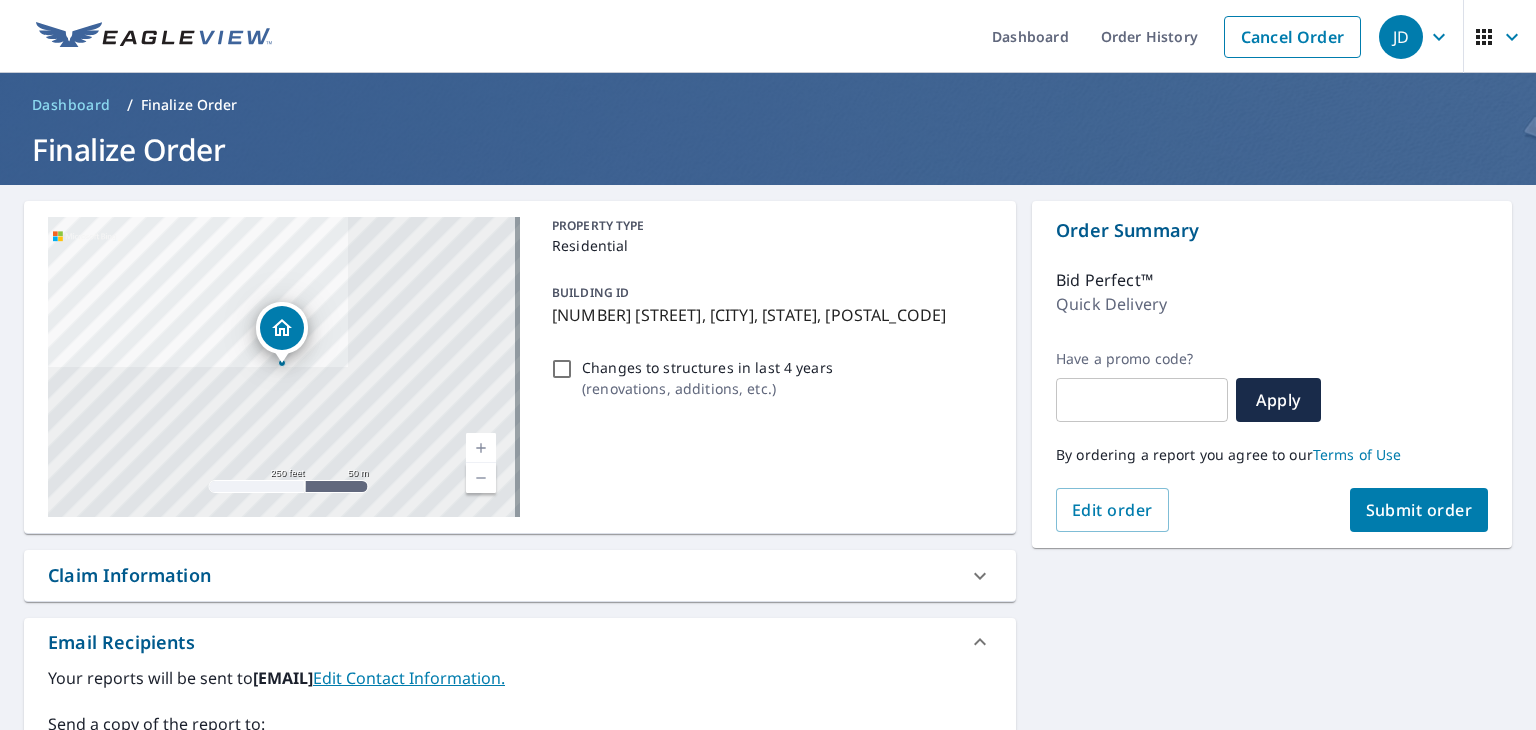 click on "Submit order" at bounding box center (1419, 510) 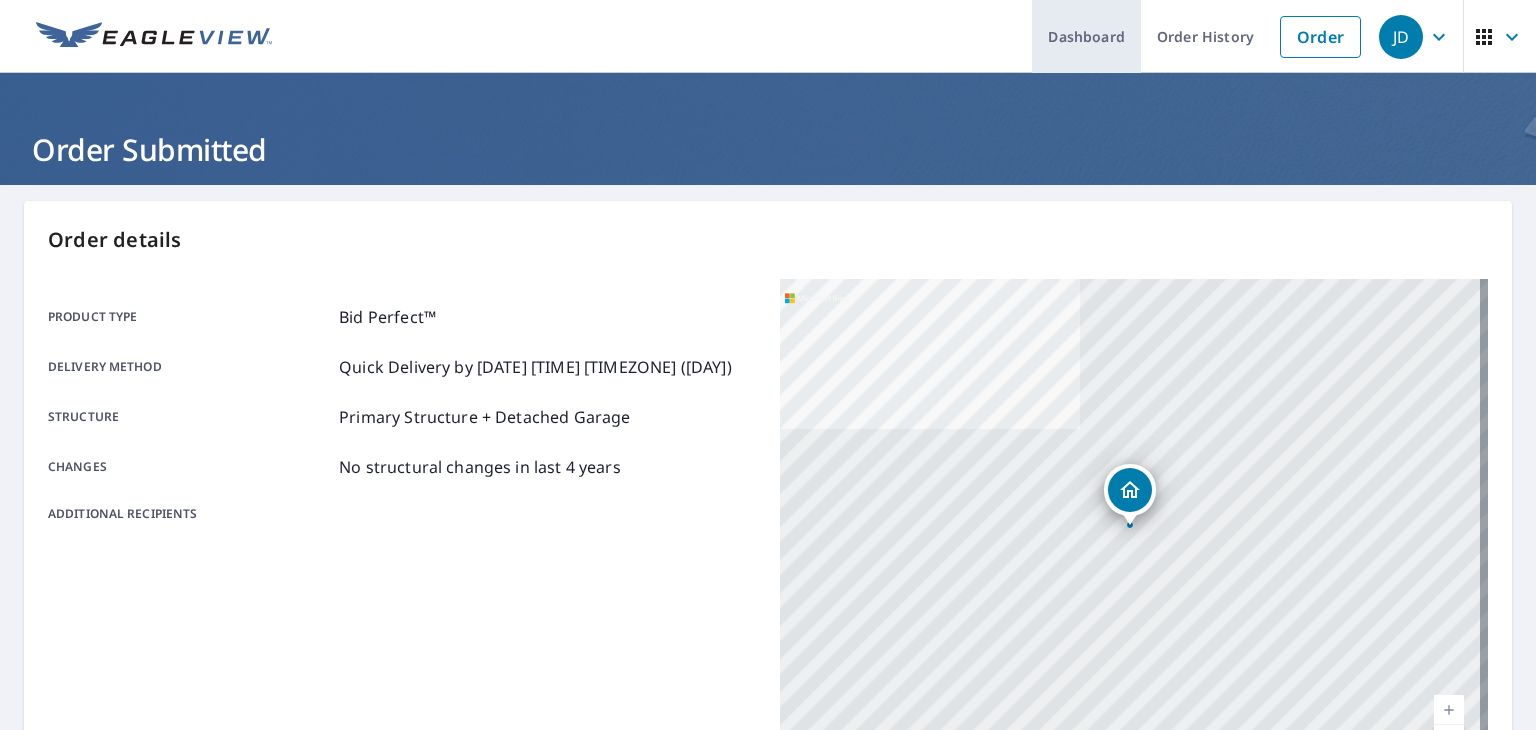 click on "Dashboard" at bounding box center (1086, 36) 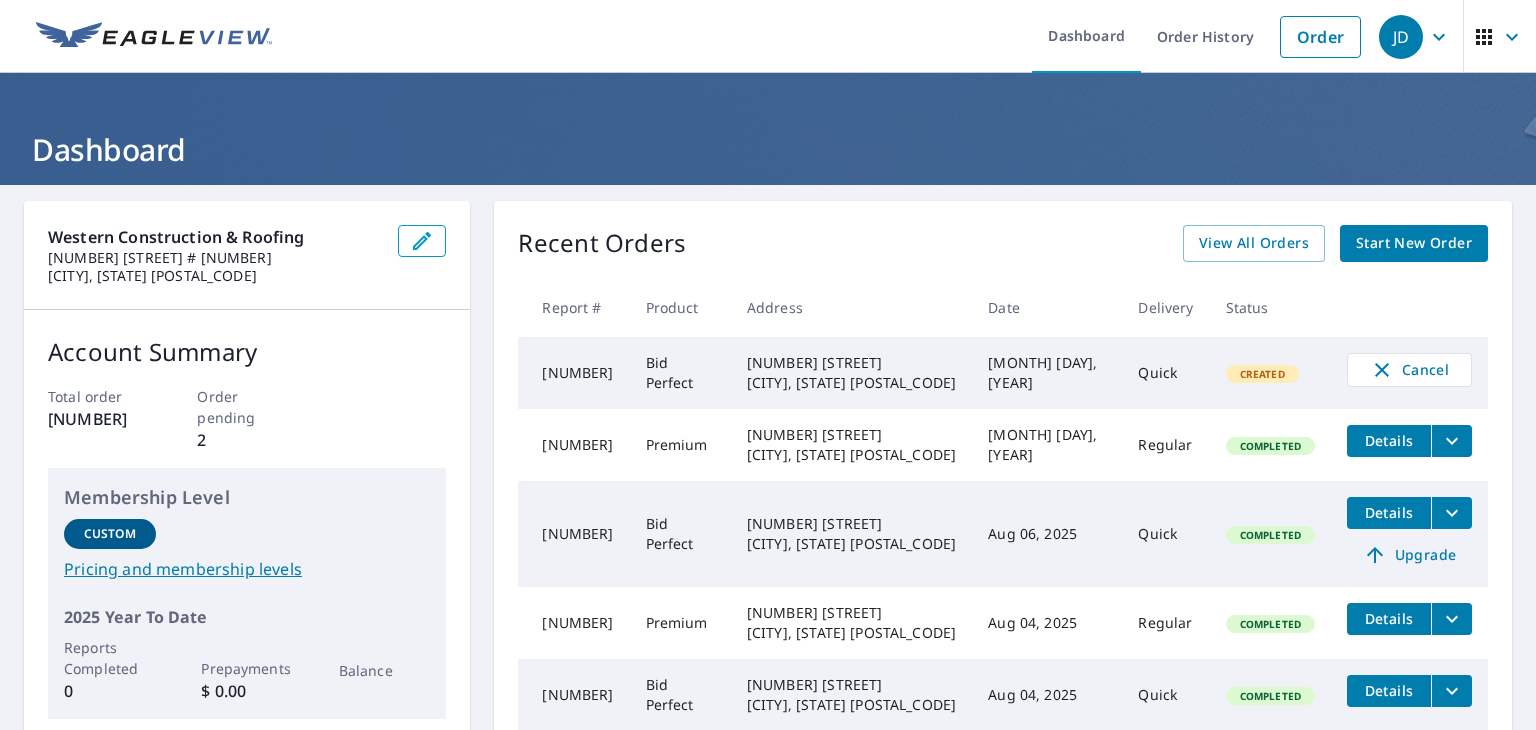 click on "Start New Order" at bounding box center [1414, 243] 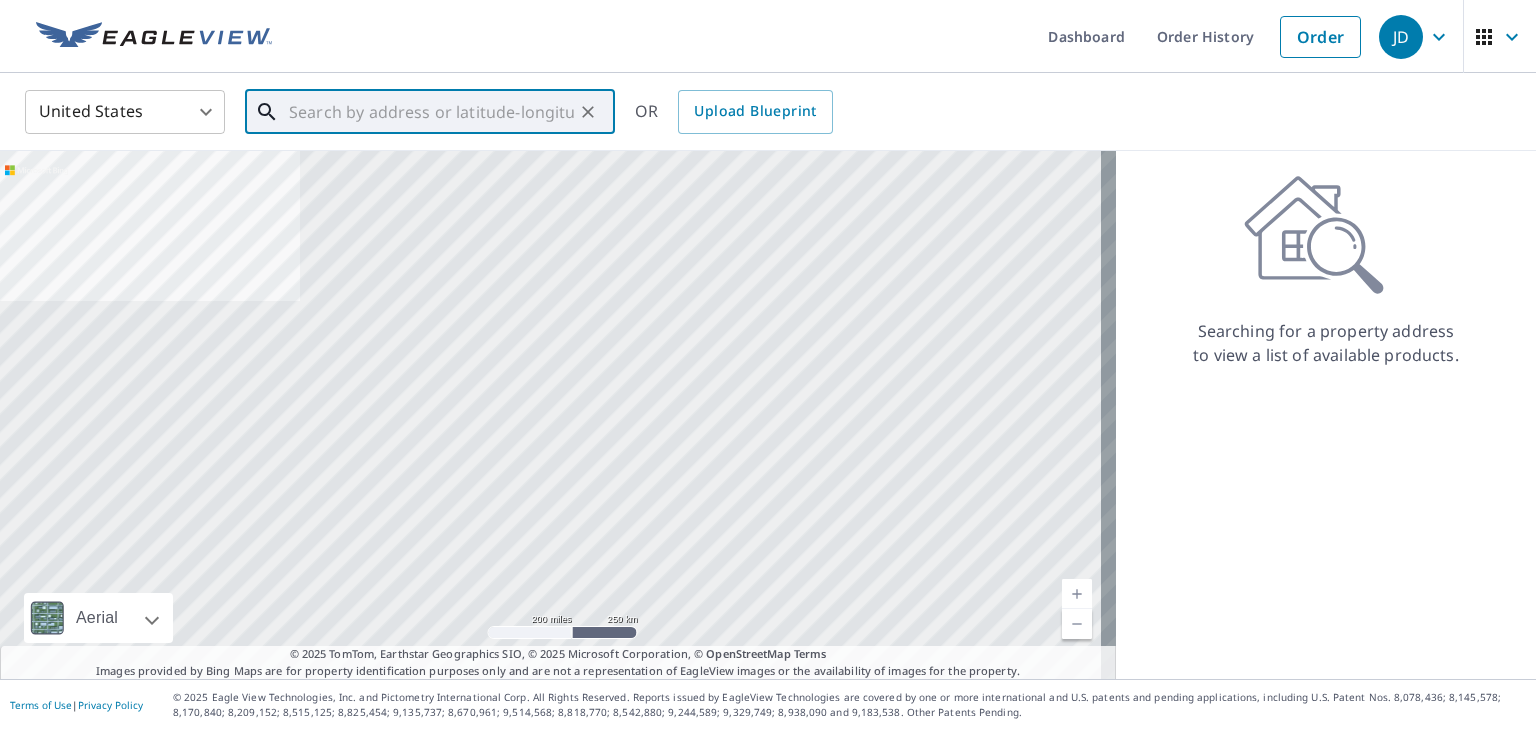 click at bounding box center [431, 112] 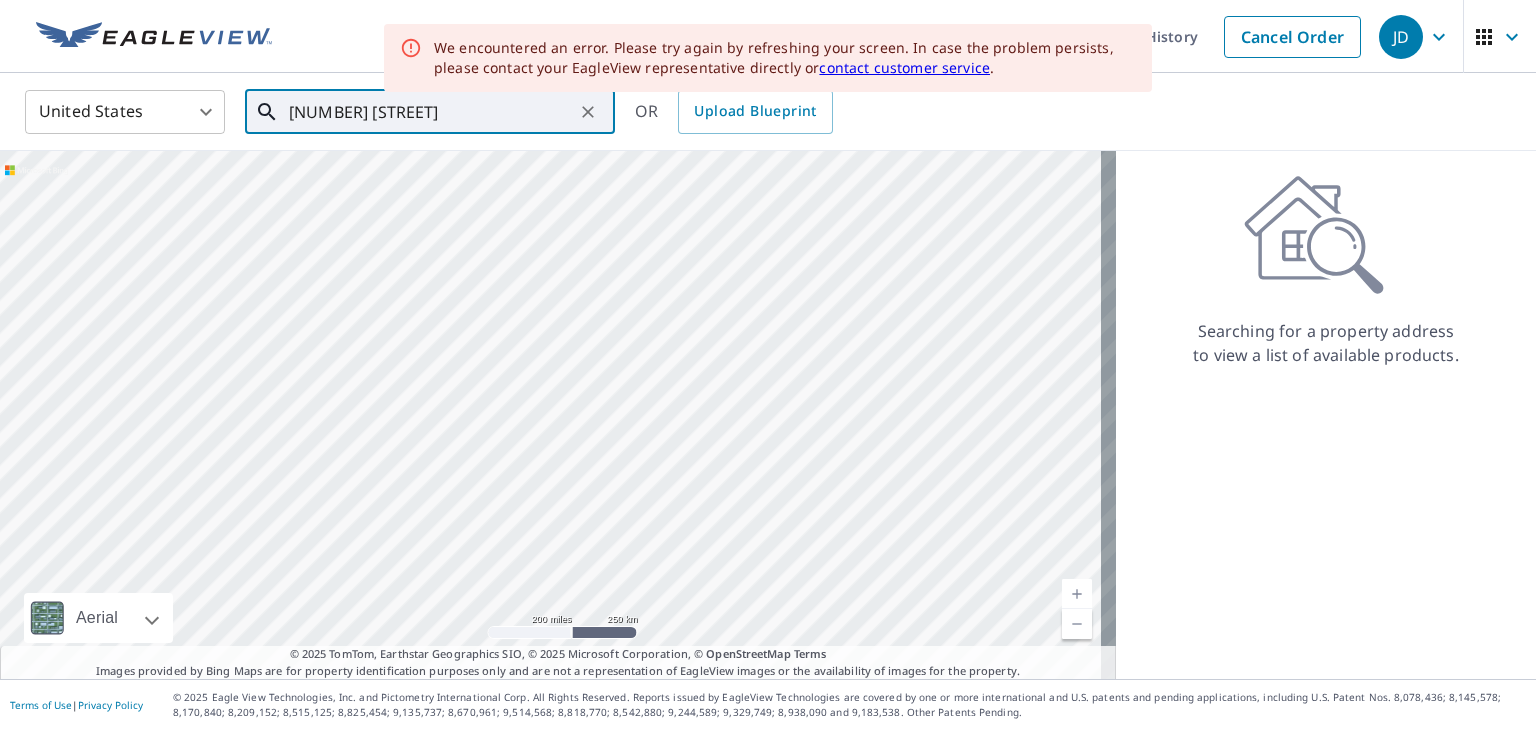 click on "[NUMBER] [STREET]" at bounding box center (431, 112) 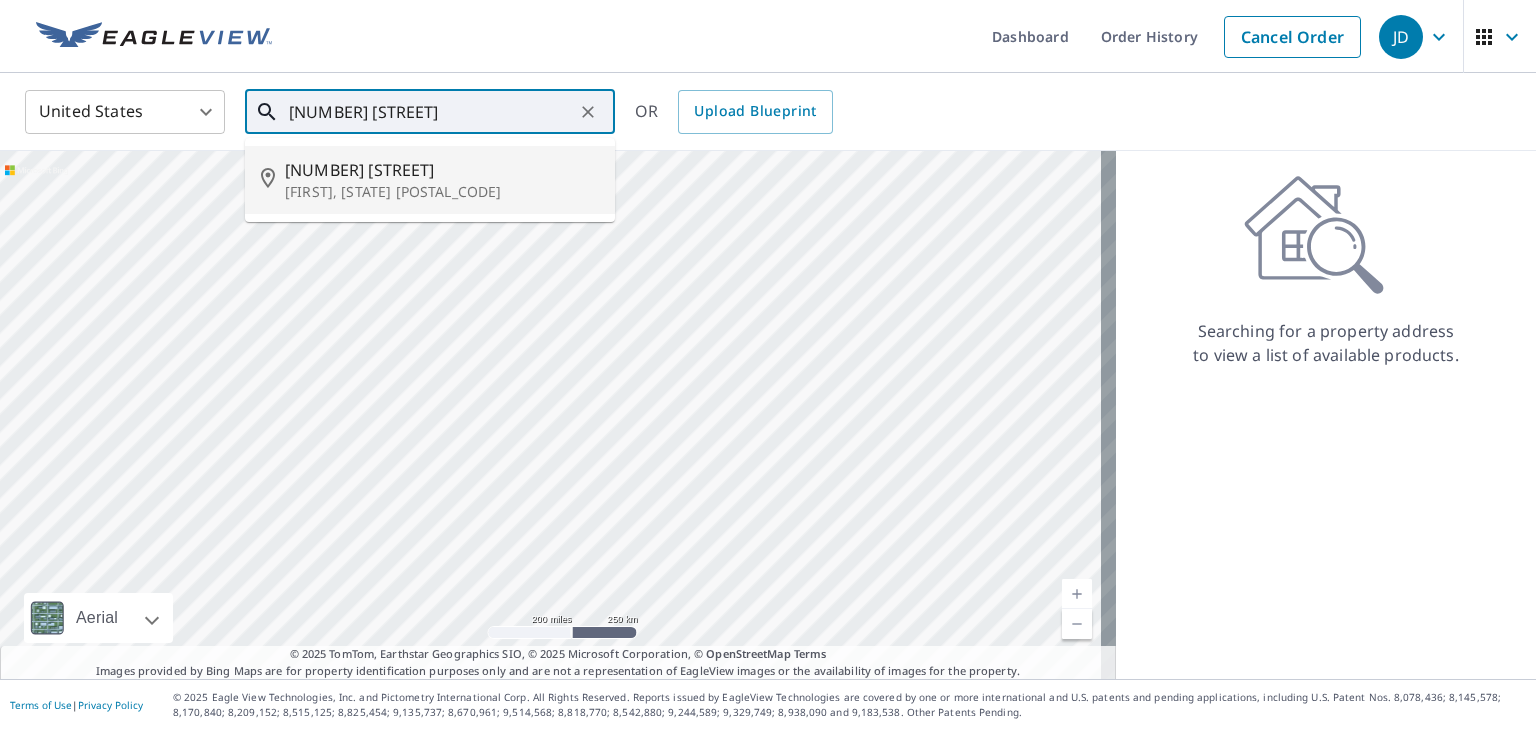 click on "[FIRST], [STATE] [POSTAL_CODE]" at bounding box center [442, 192] 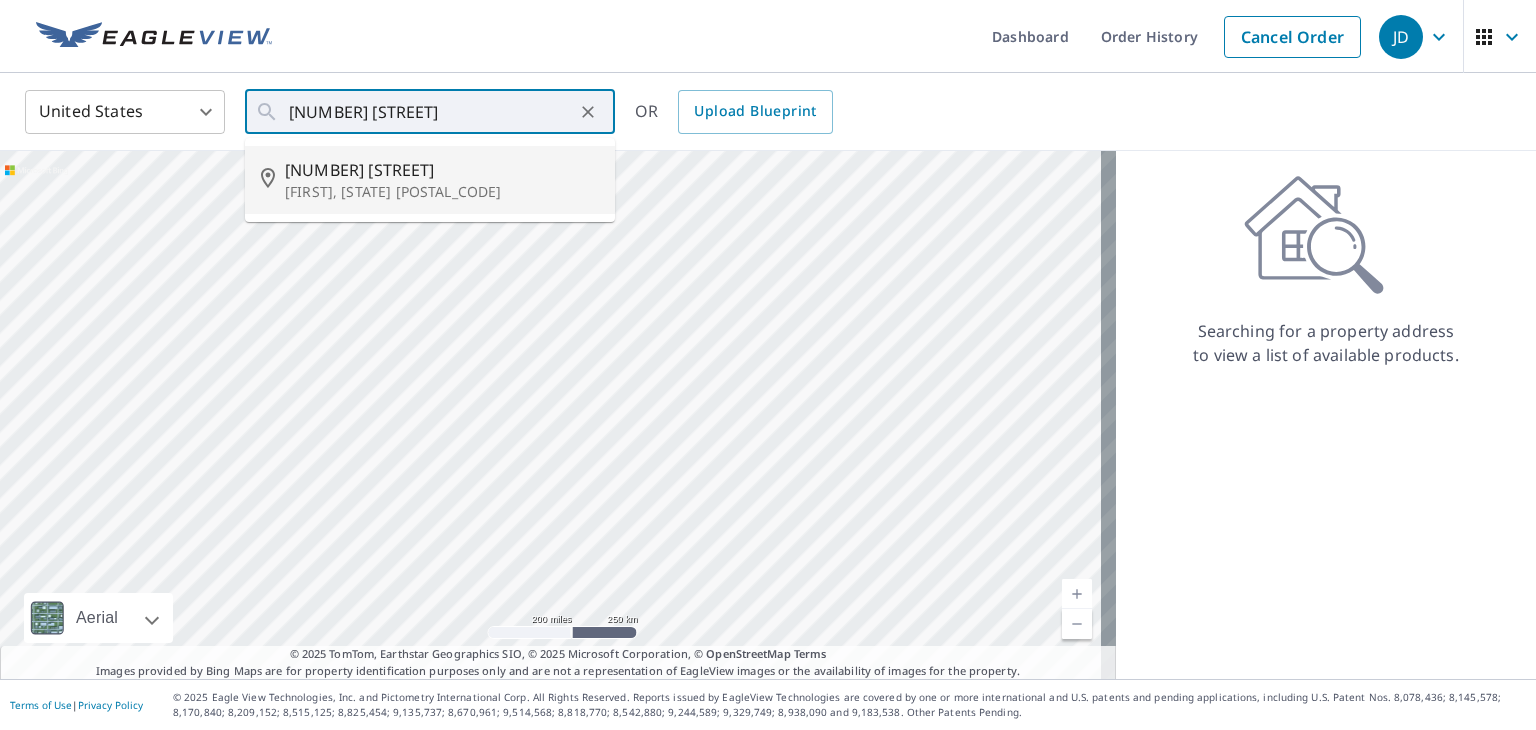 type on "[NUMBER] [STREET] [CITY], [STATE] [POSTAL_CODE]" 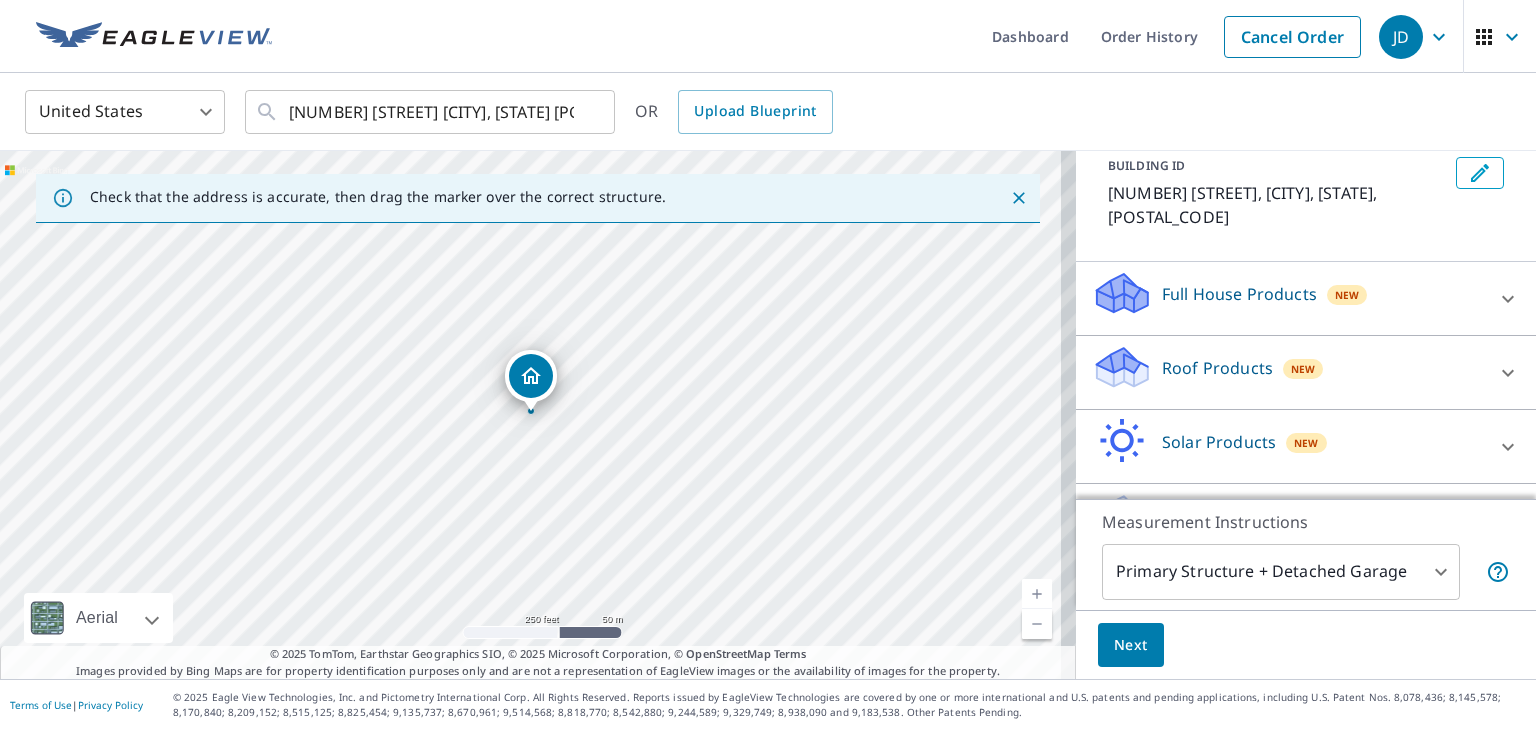 scroll, scrollTop: 154, scrollLeft: 0, axis: vertical 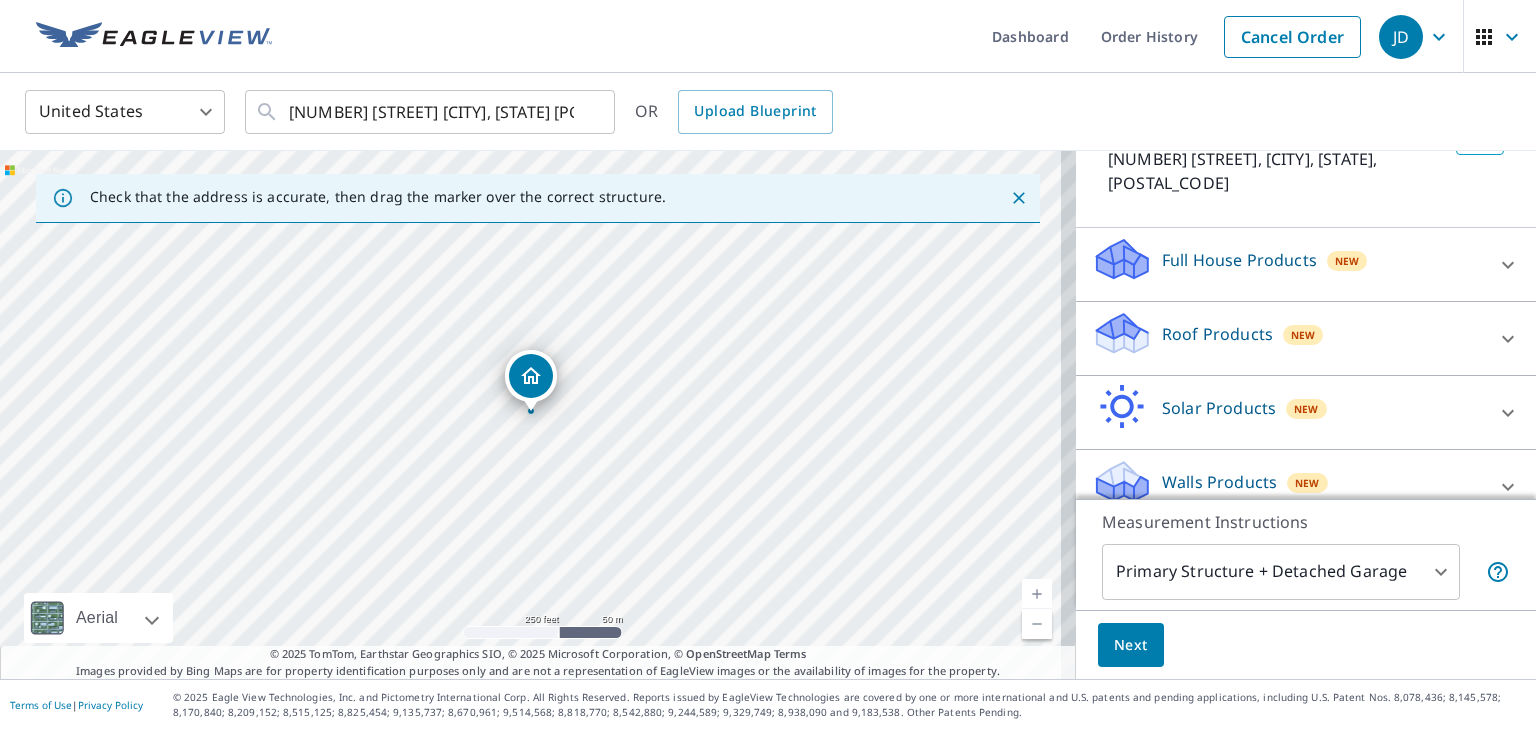 click at bounding box center (1508, 339) 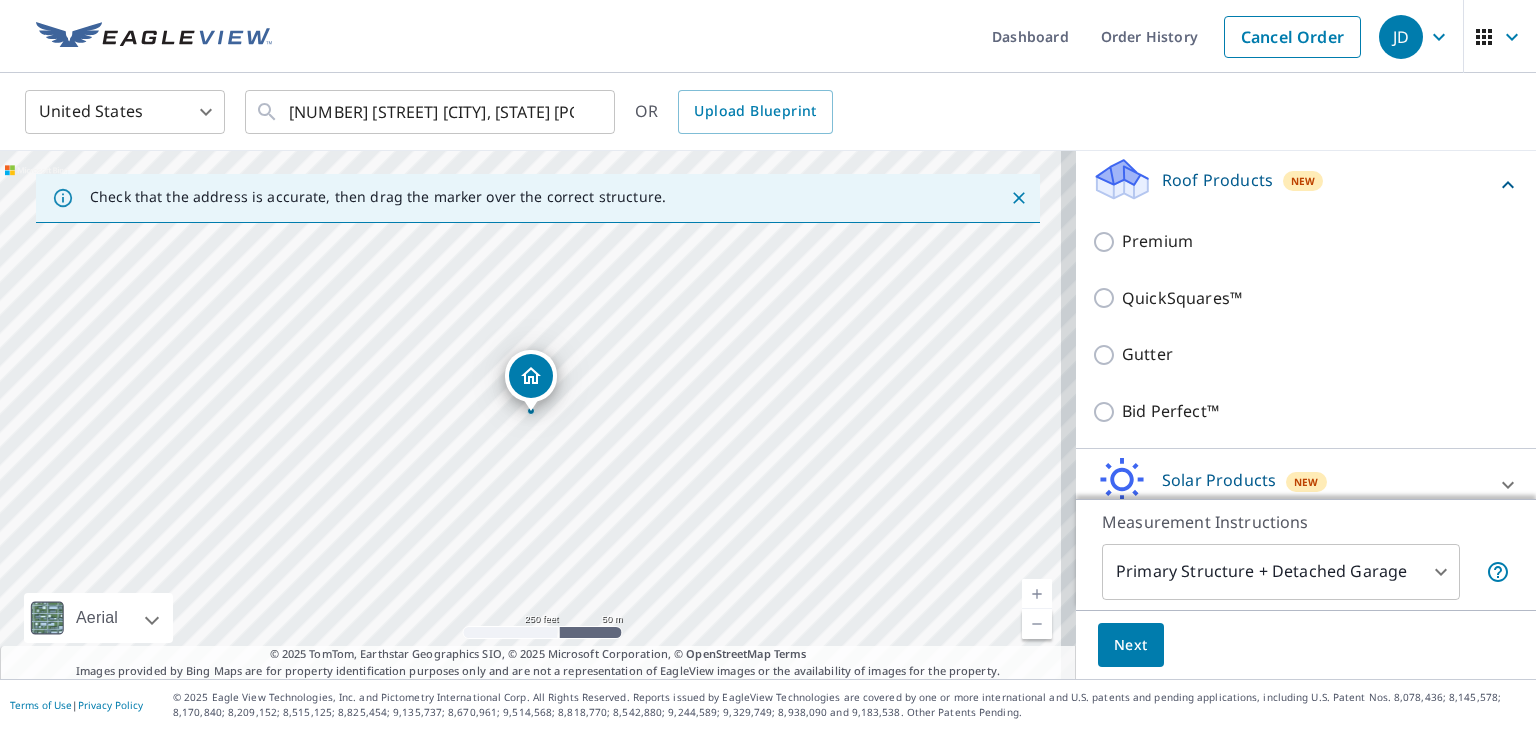 scroll, scrollTop: 371, scrollLeft: 0, axis: vertical 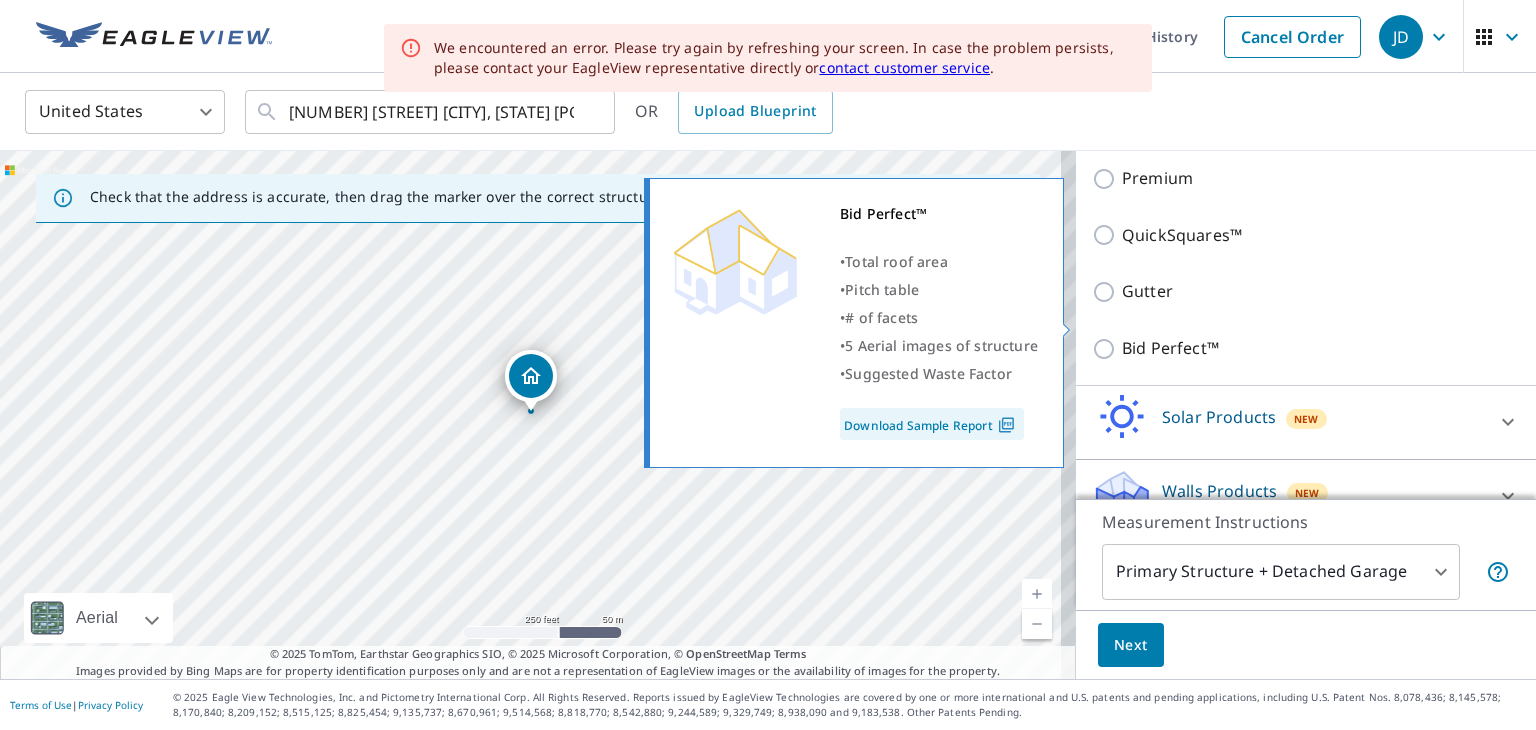 click on "Bid Perfect™" at bounding box center (1107, 349) 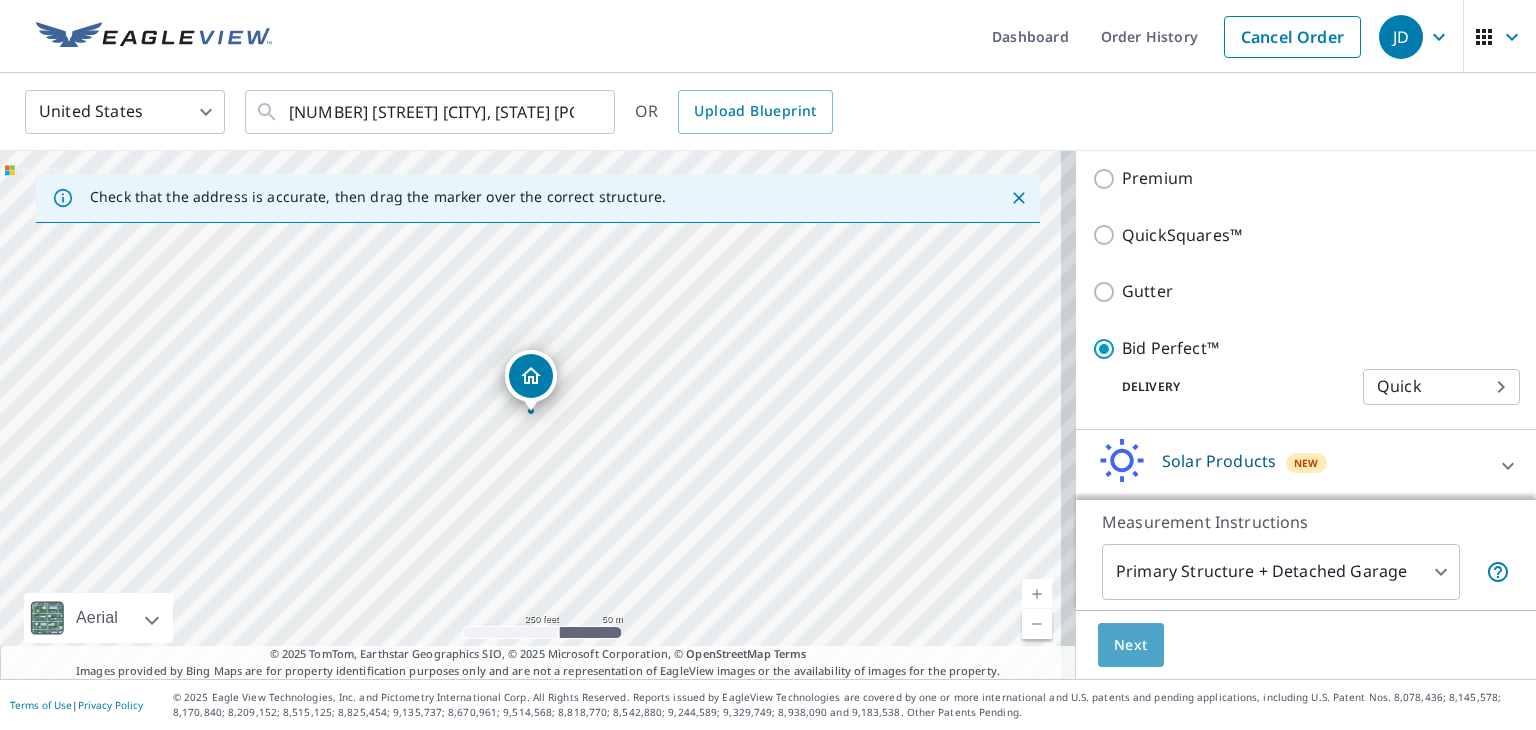 click on "Next" at bounding box center [1131, 645] 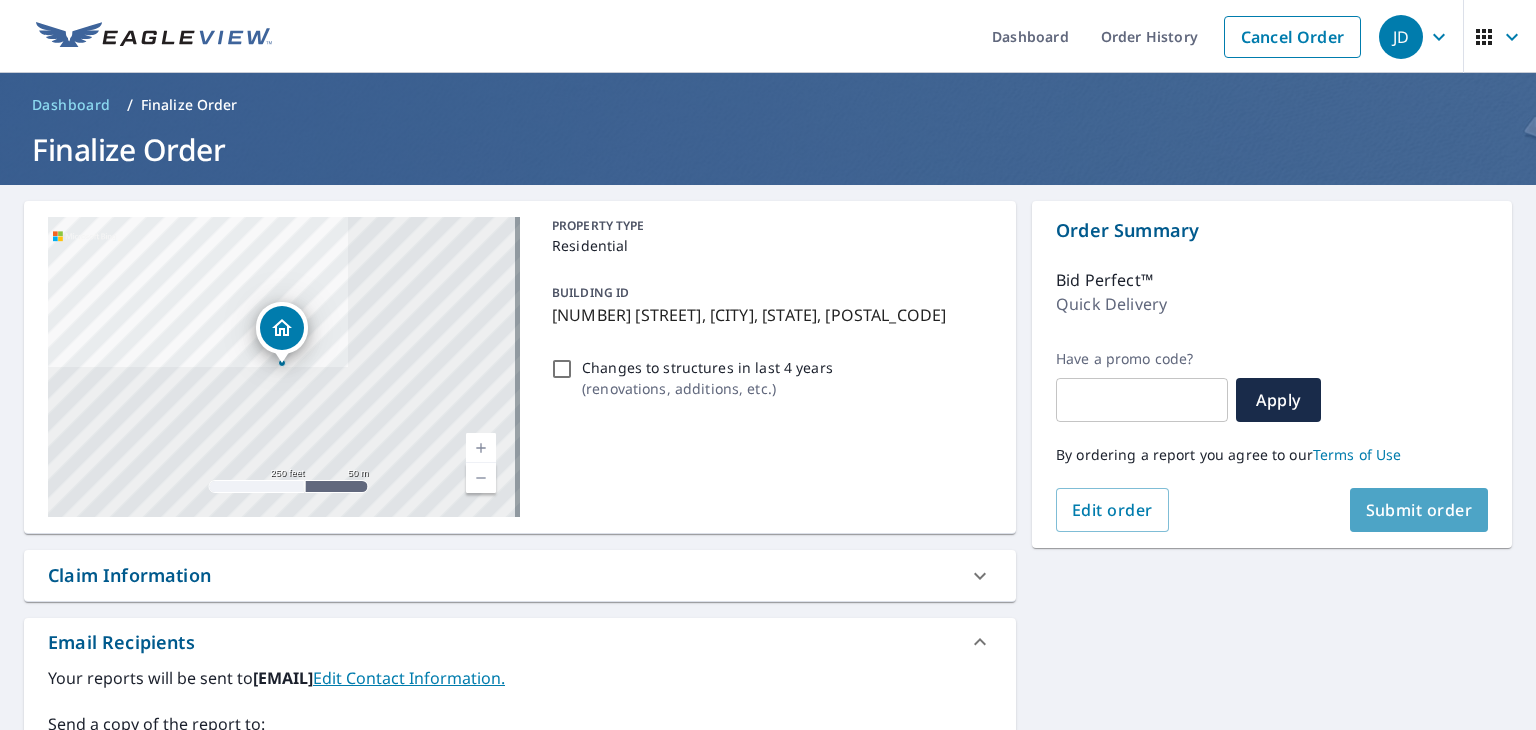 click on "Submit order" at bounding box center [1419, 510] 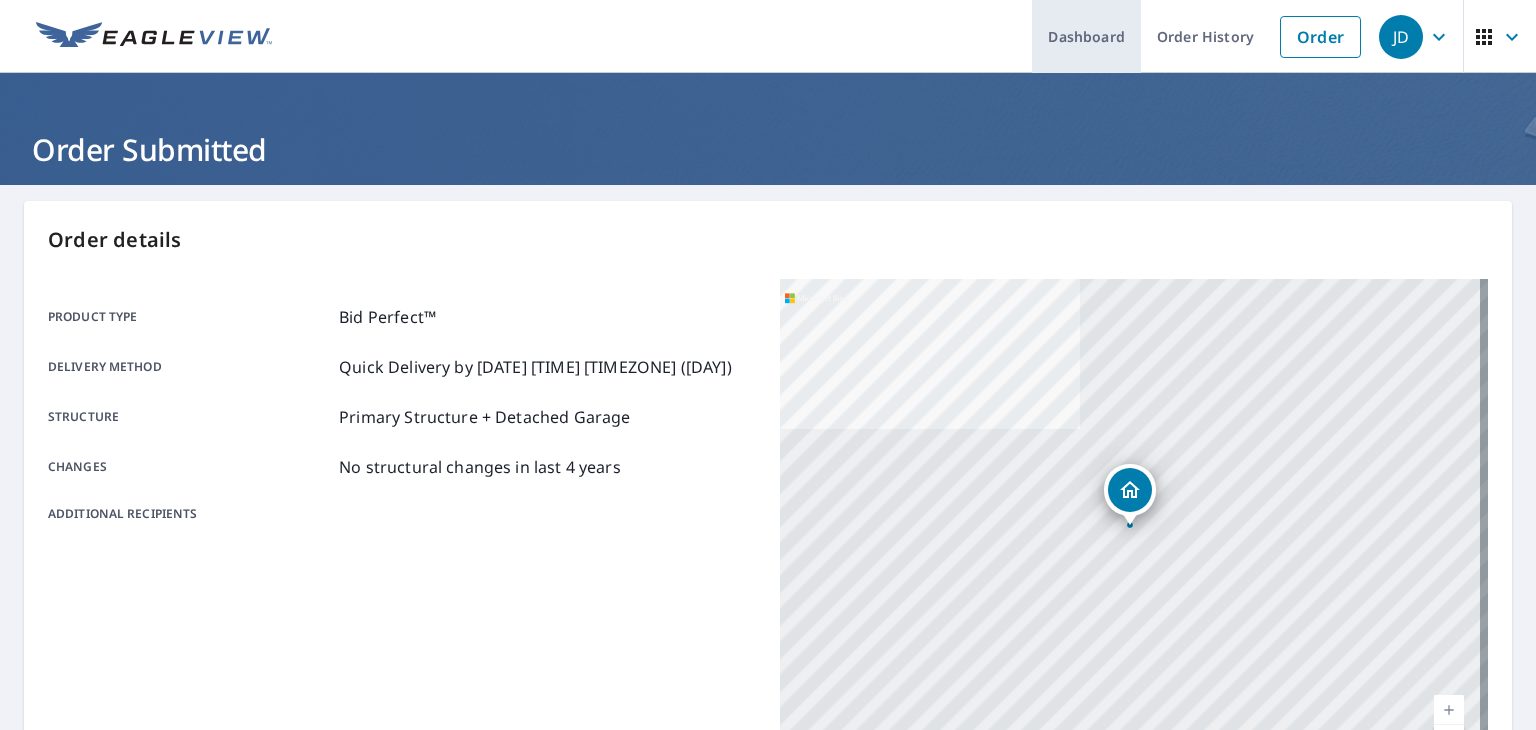 click on "Dashboard" at bounding box center [1086, 36] 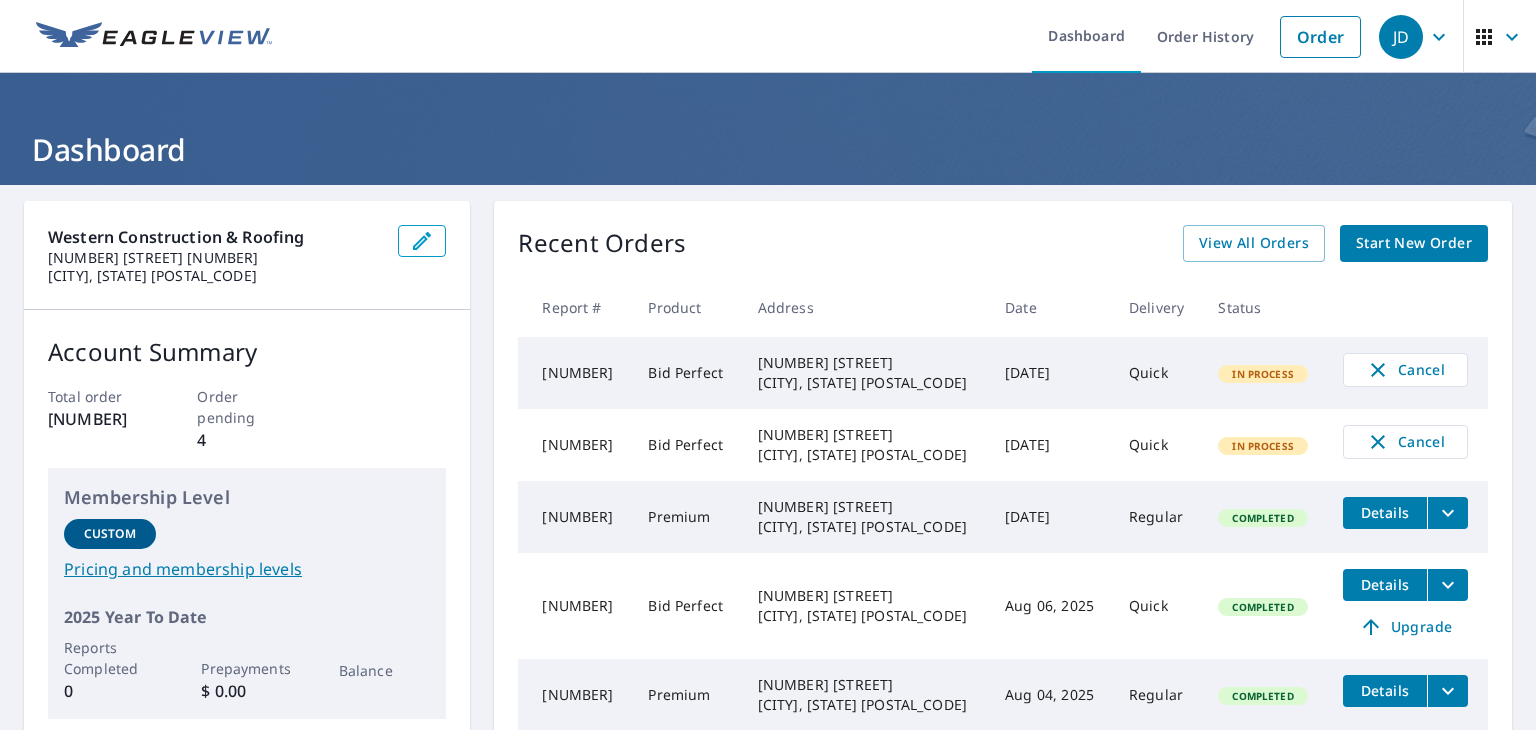 scroll, scrollTop: 0, scrollLeft: 0, axis: both 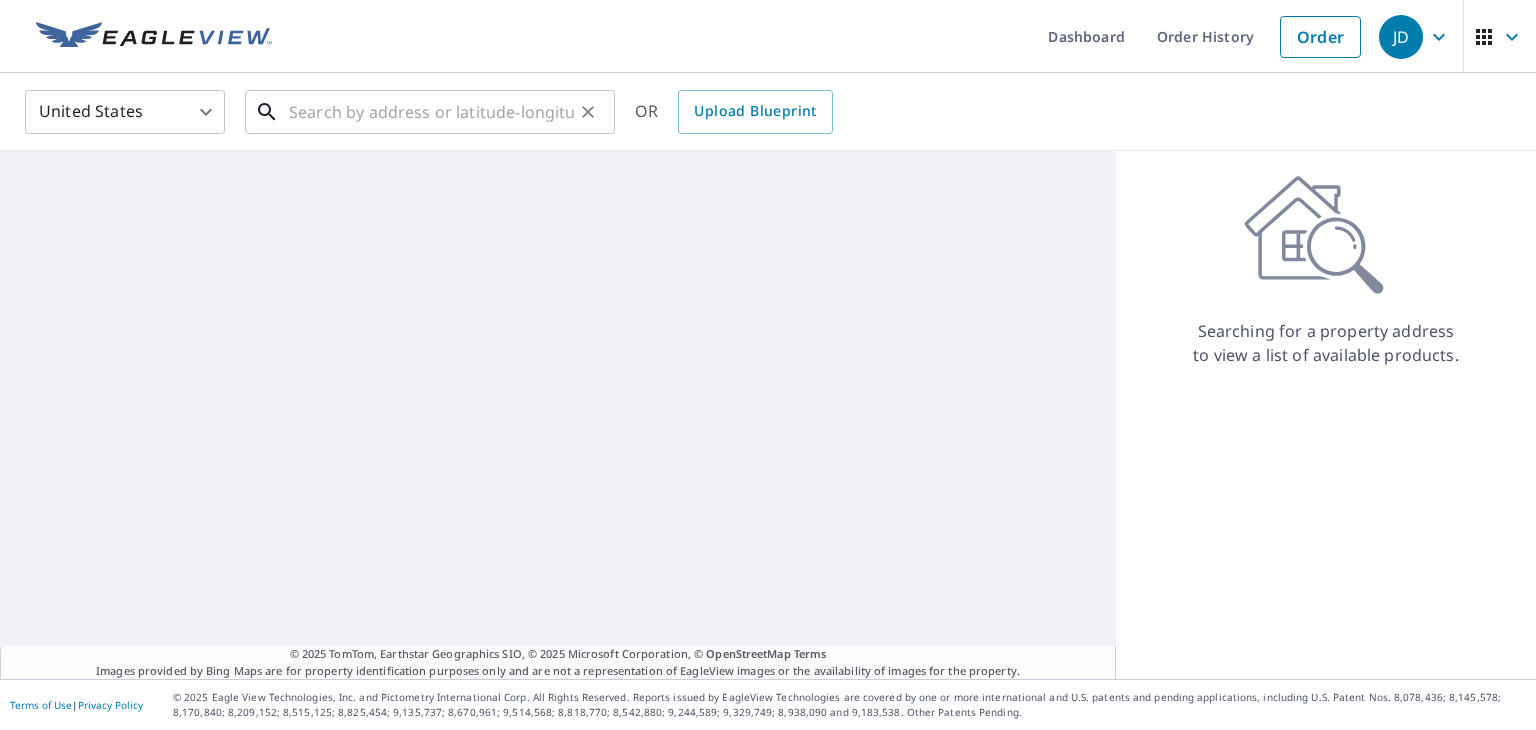click at bounding box center (431, 112) 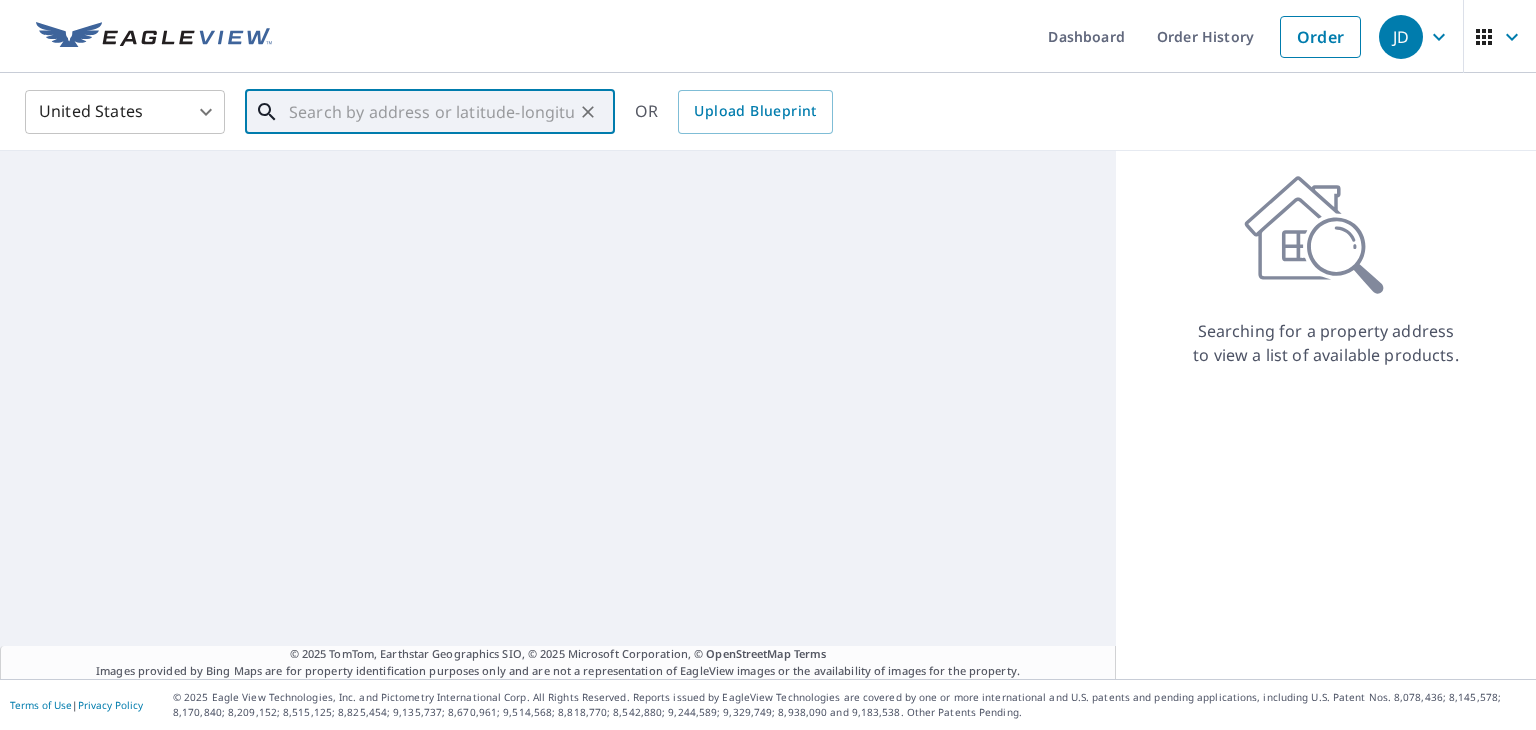paste on "434 West 26 Ave Spokane" 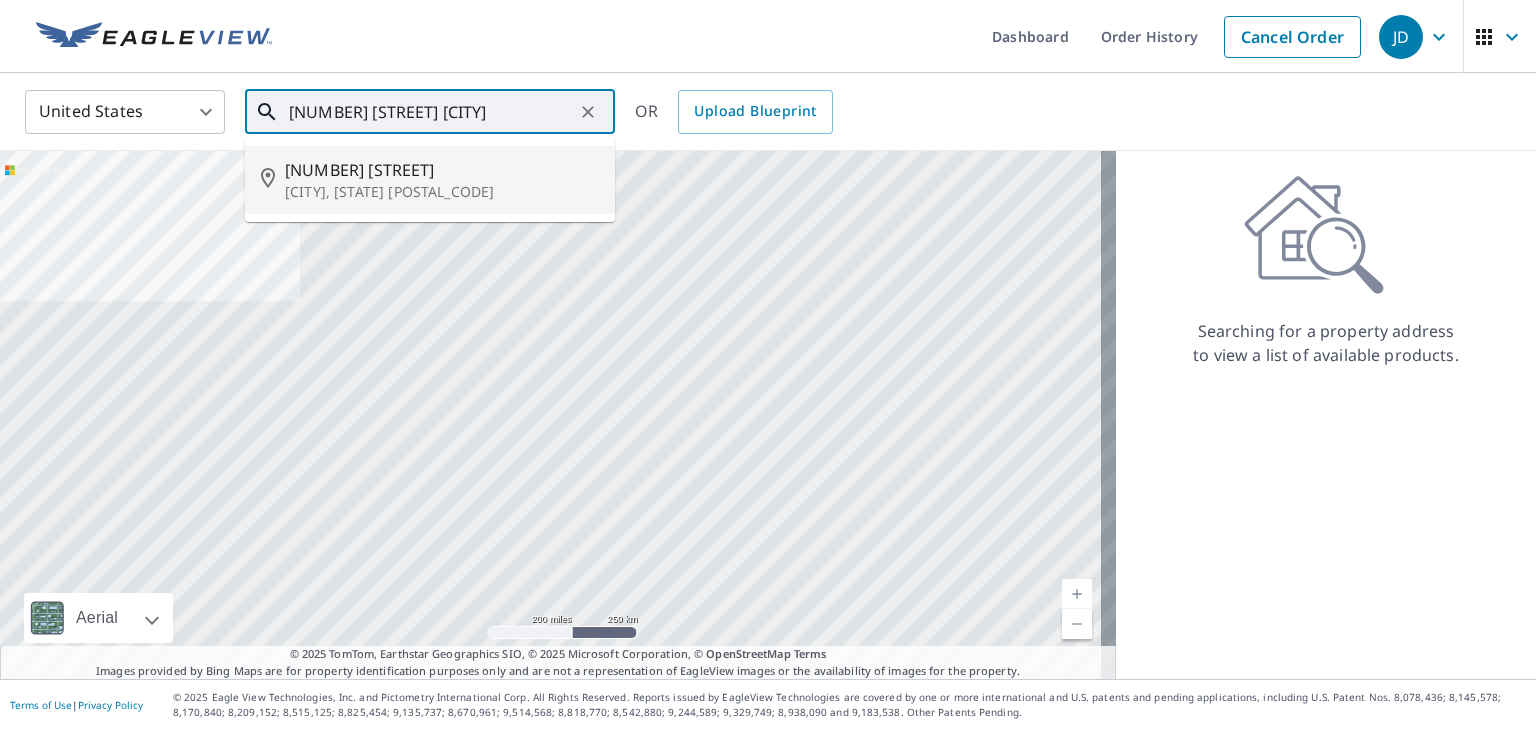 click on "Spokane, WA 99203" at bounding box center [442, 192] 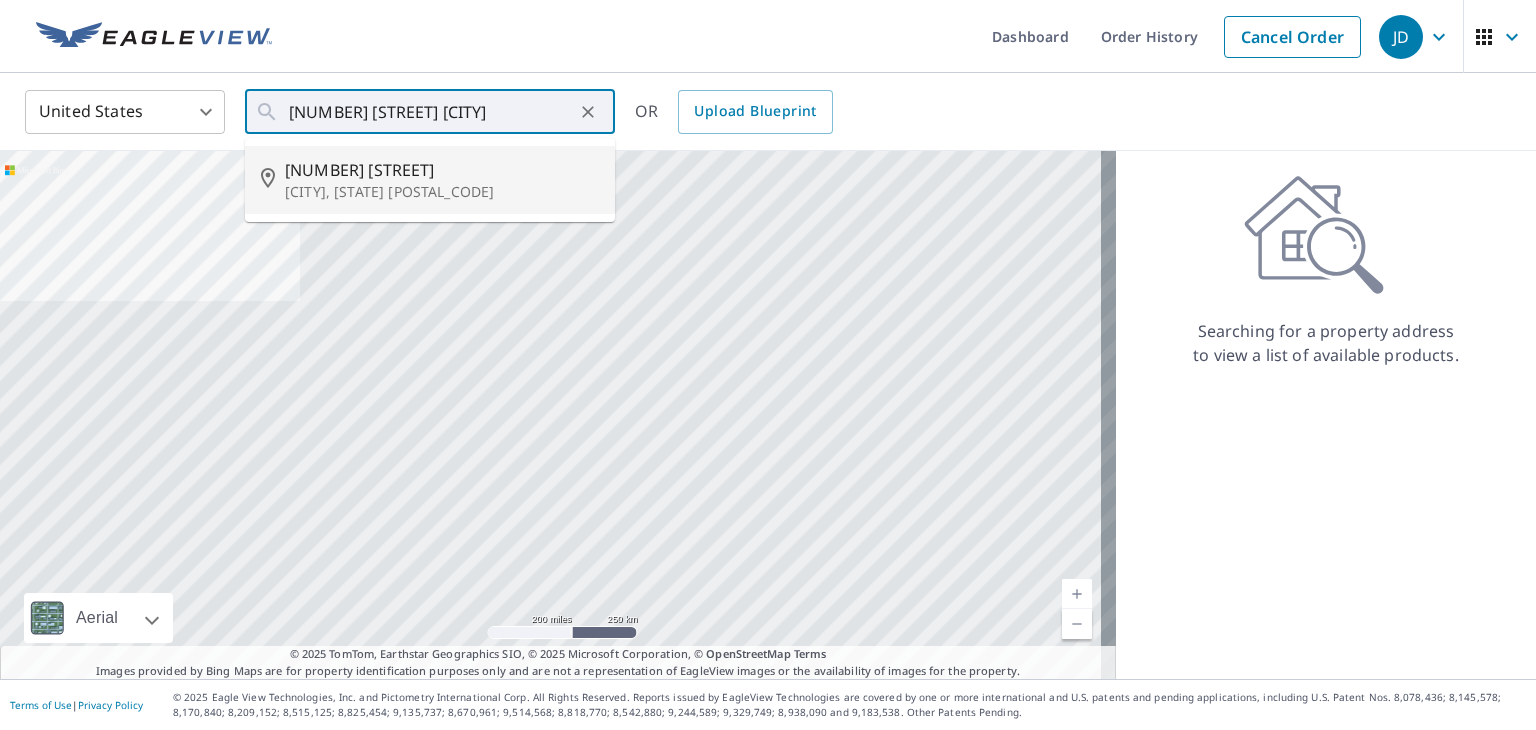 type on "434 W 26th Ave Spokane, WA 99203" 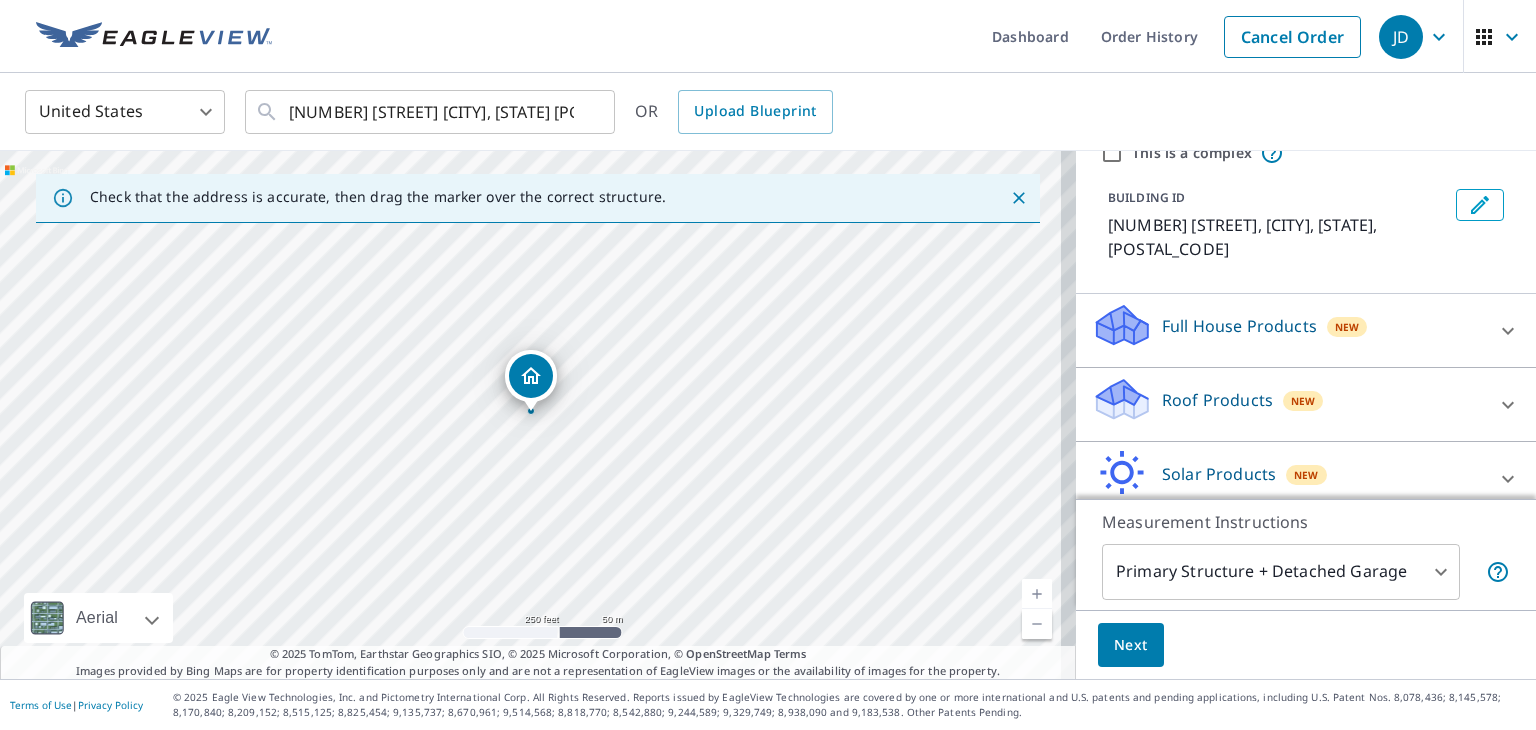 scroll, scrollTop: 154, scrollLeft: 0, axis: vertical 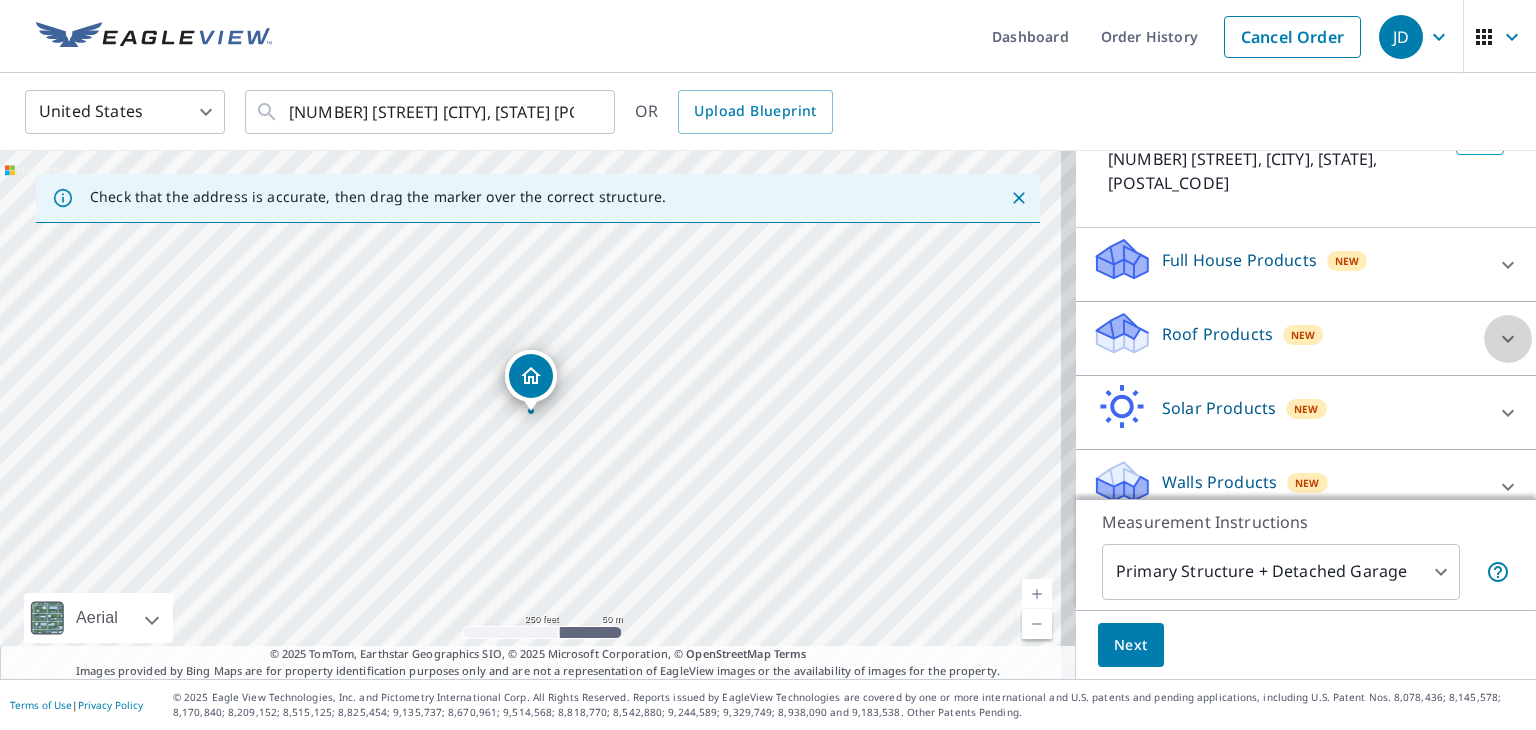 click 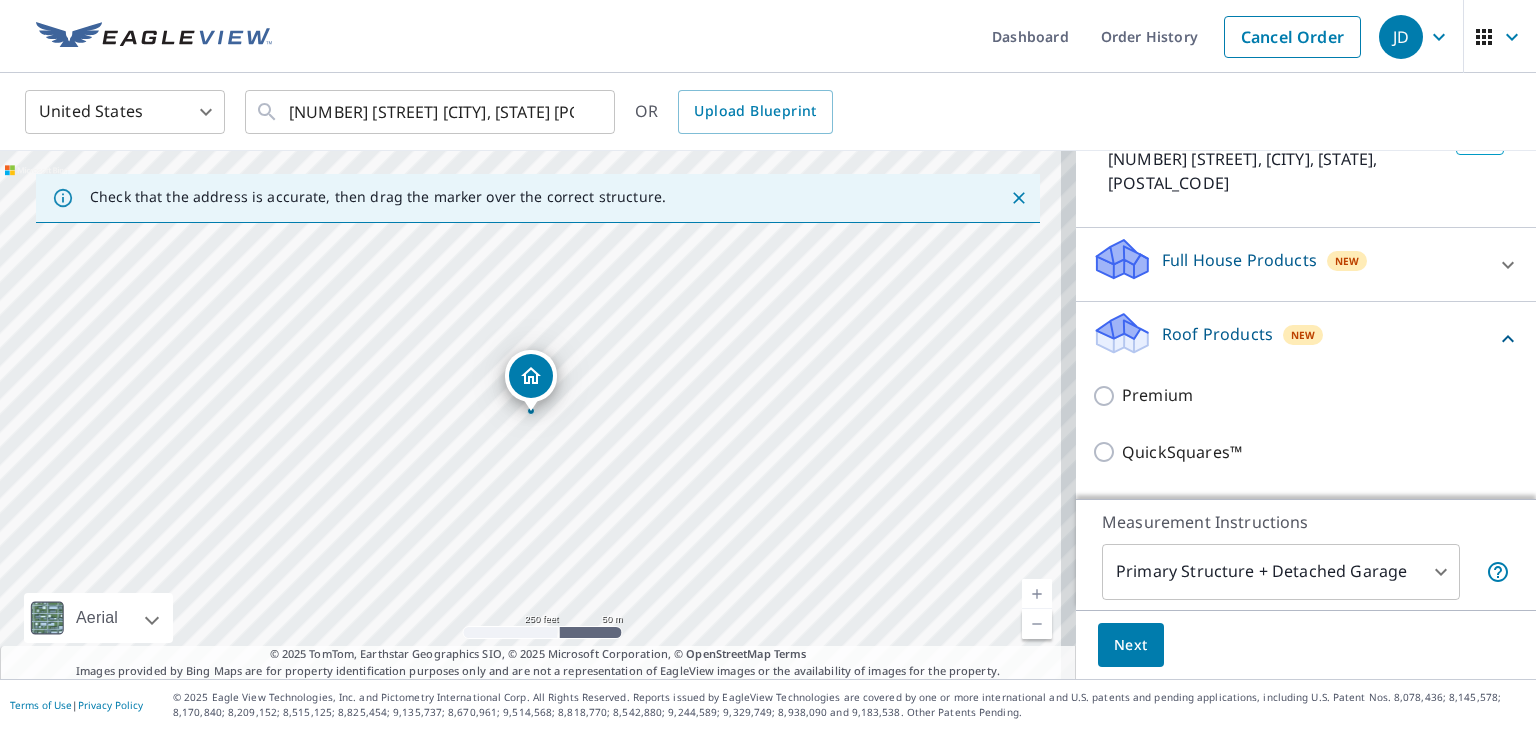 scroll, scrollTop: 300, scrollLeft: 0, axis: vertical 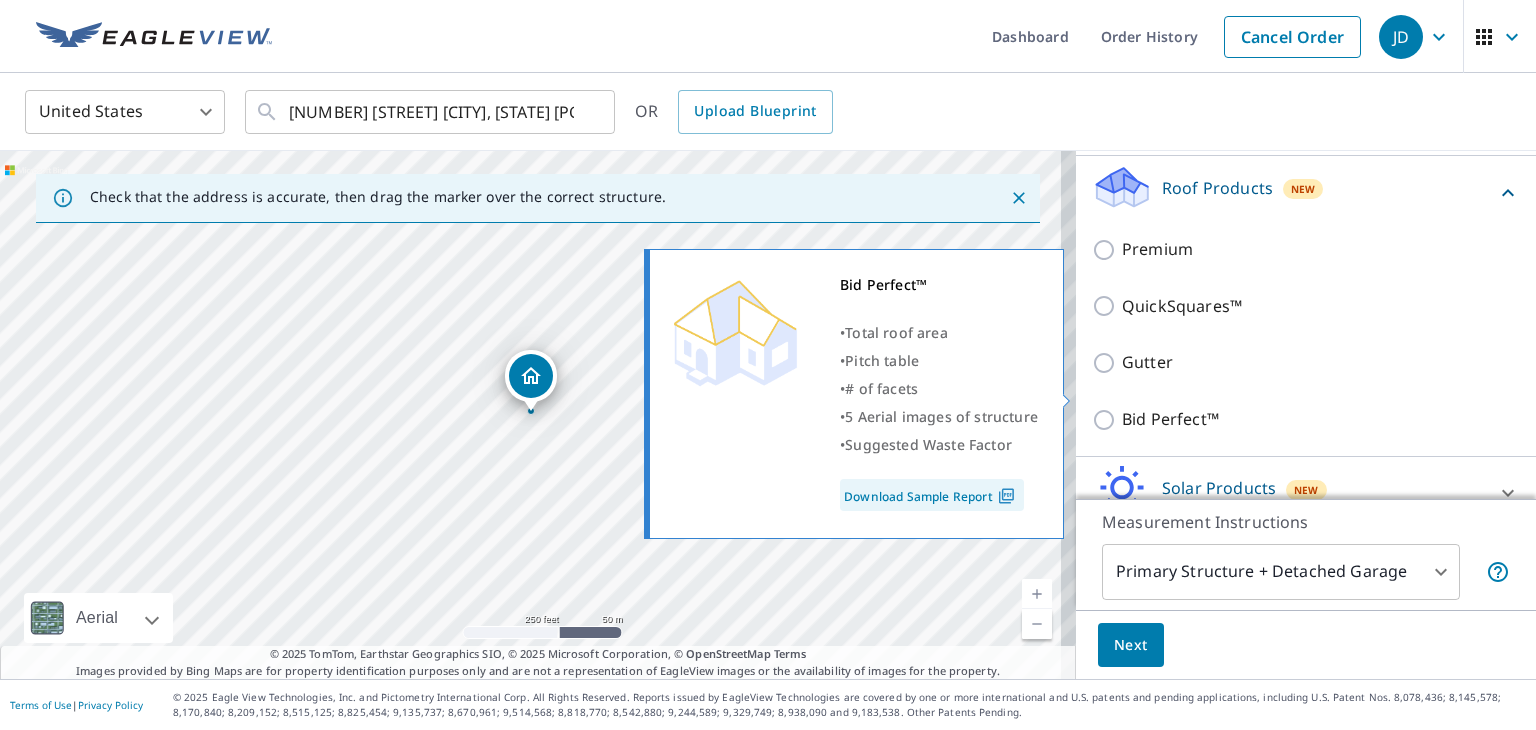 click on "Bid Perfect™" at bounding box center [1107, 420] 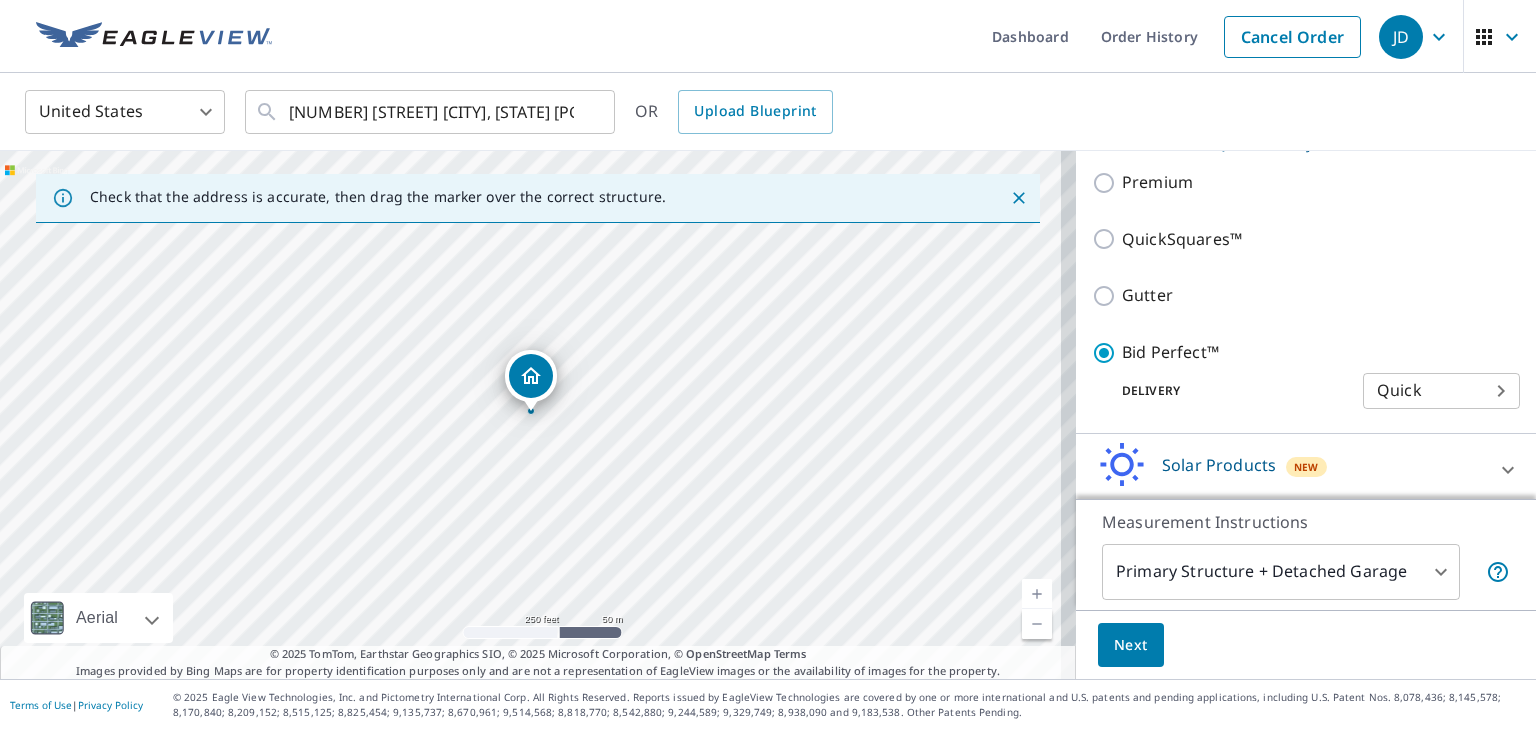scroll, scrollTop: 444, scrollLeft: 0, axis: vertical 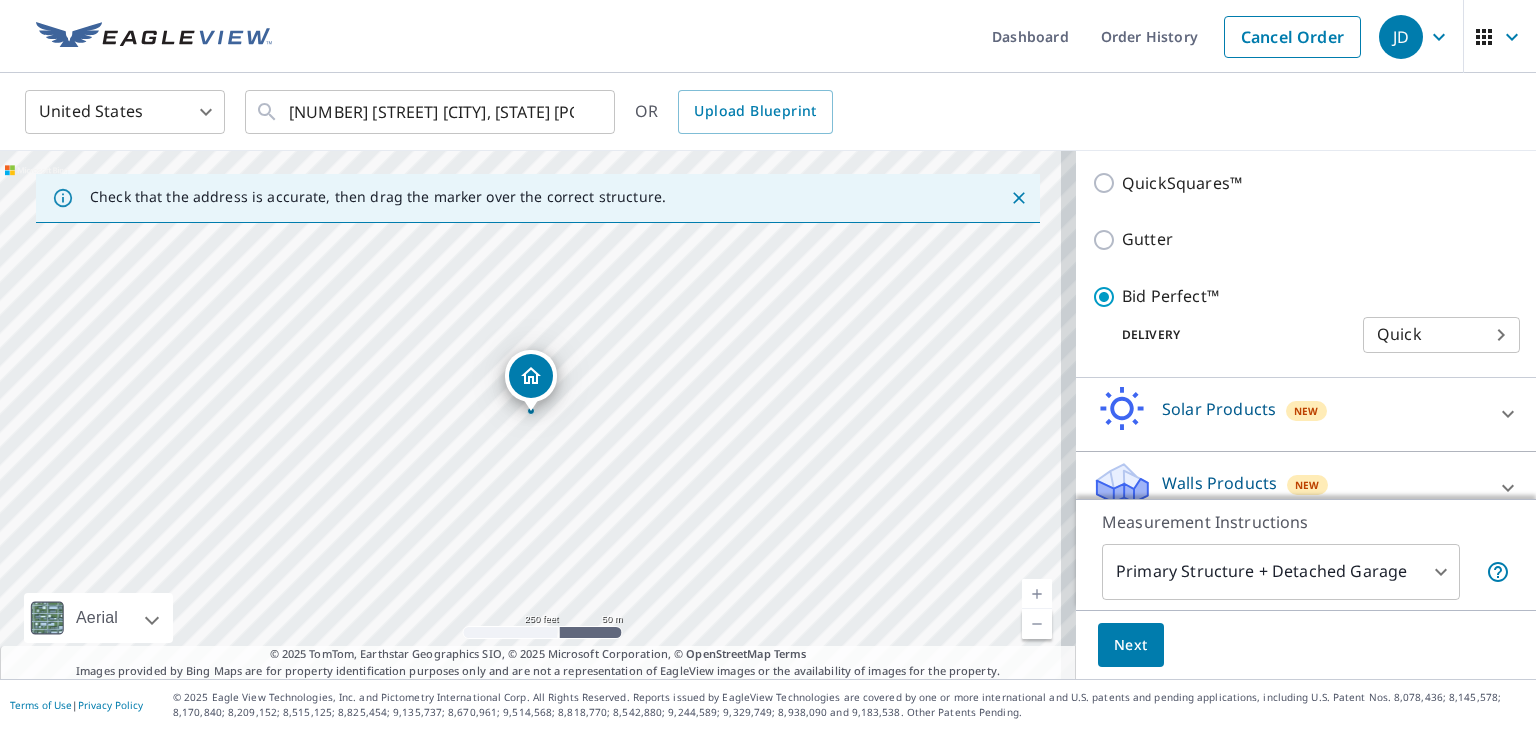 click on "Next" at bounding box center [1131, 645] 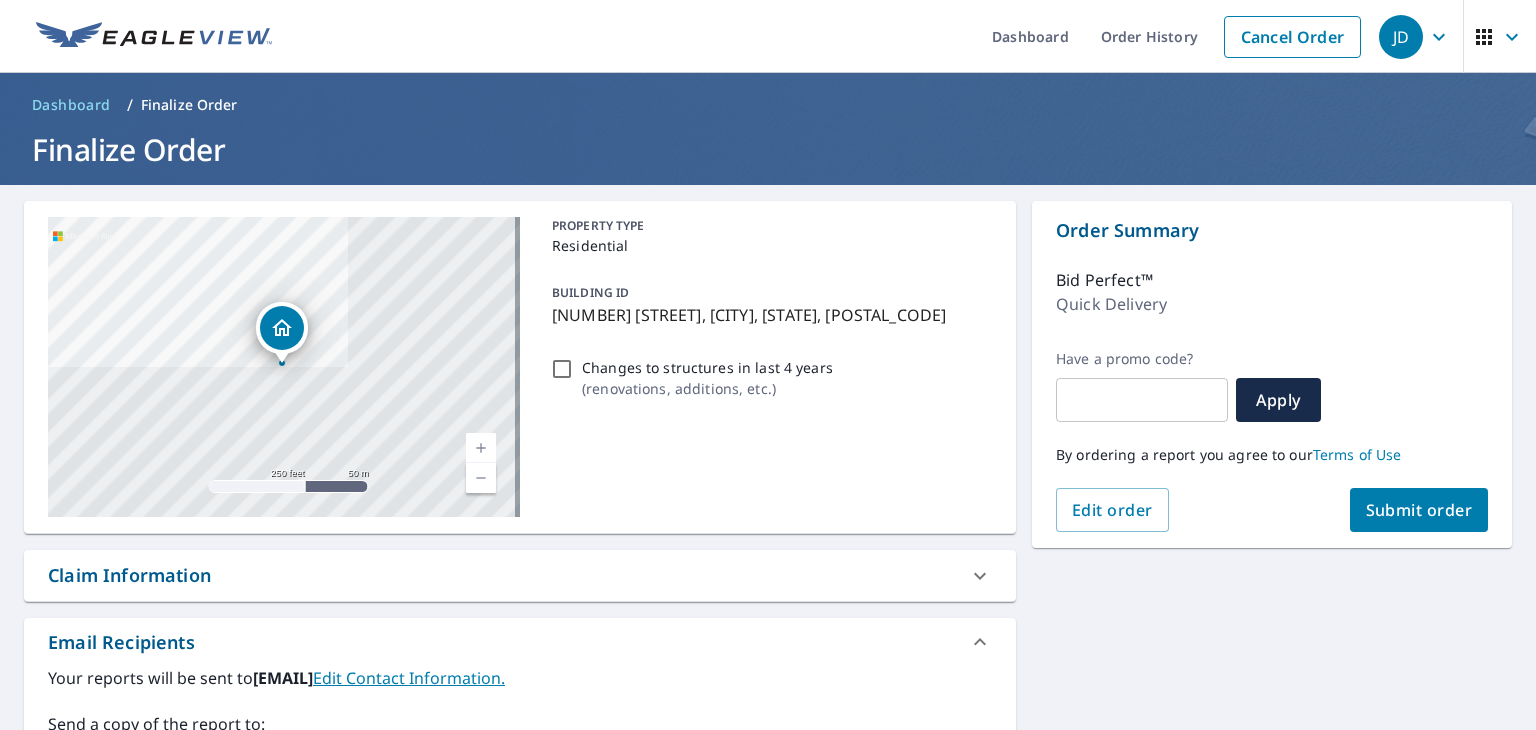 click on "Submit order" at bounding box center (1419, 510) 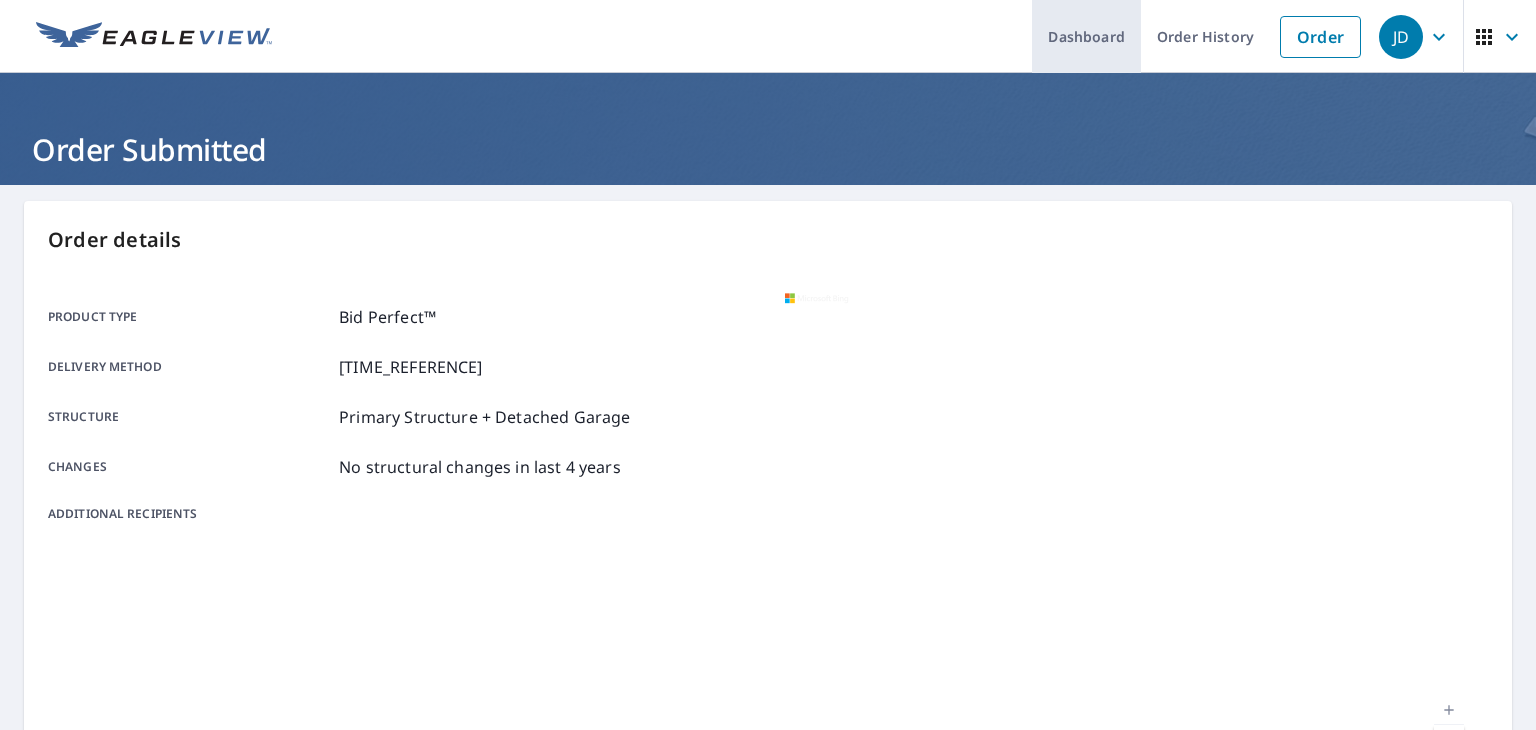 click on "Dashboard" at bounding box center [1086, 36] 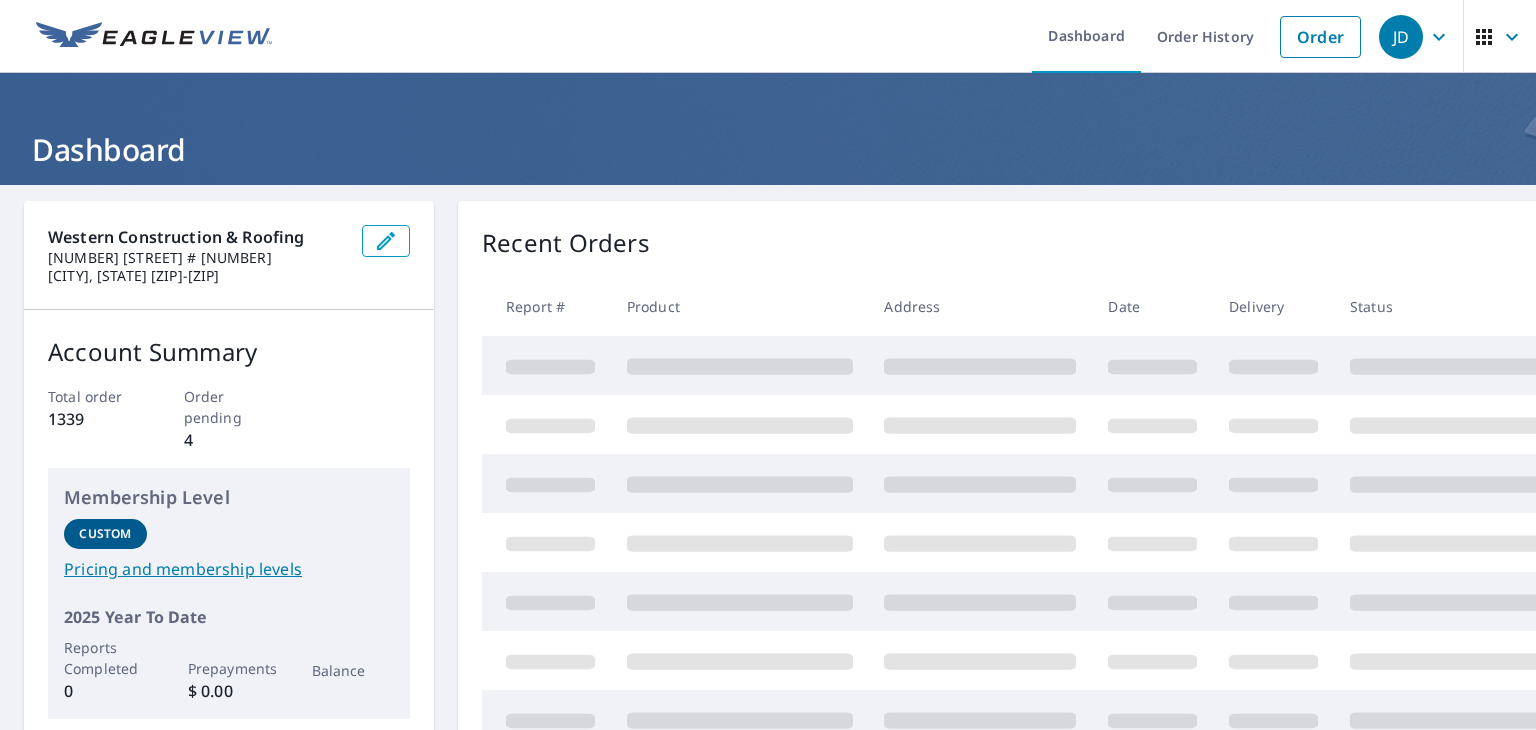 scroll, scrollTop: 0, scrollLeft: 0, axis: both 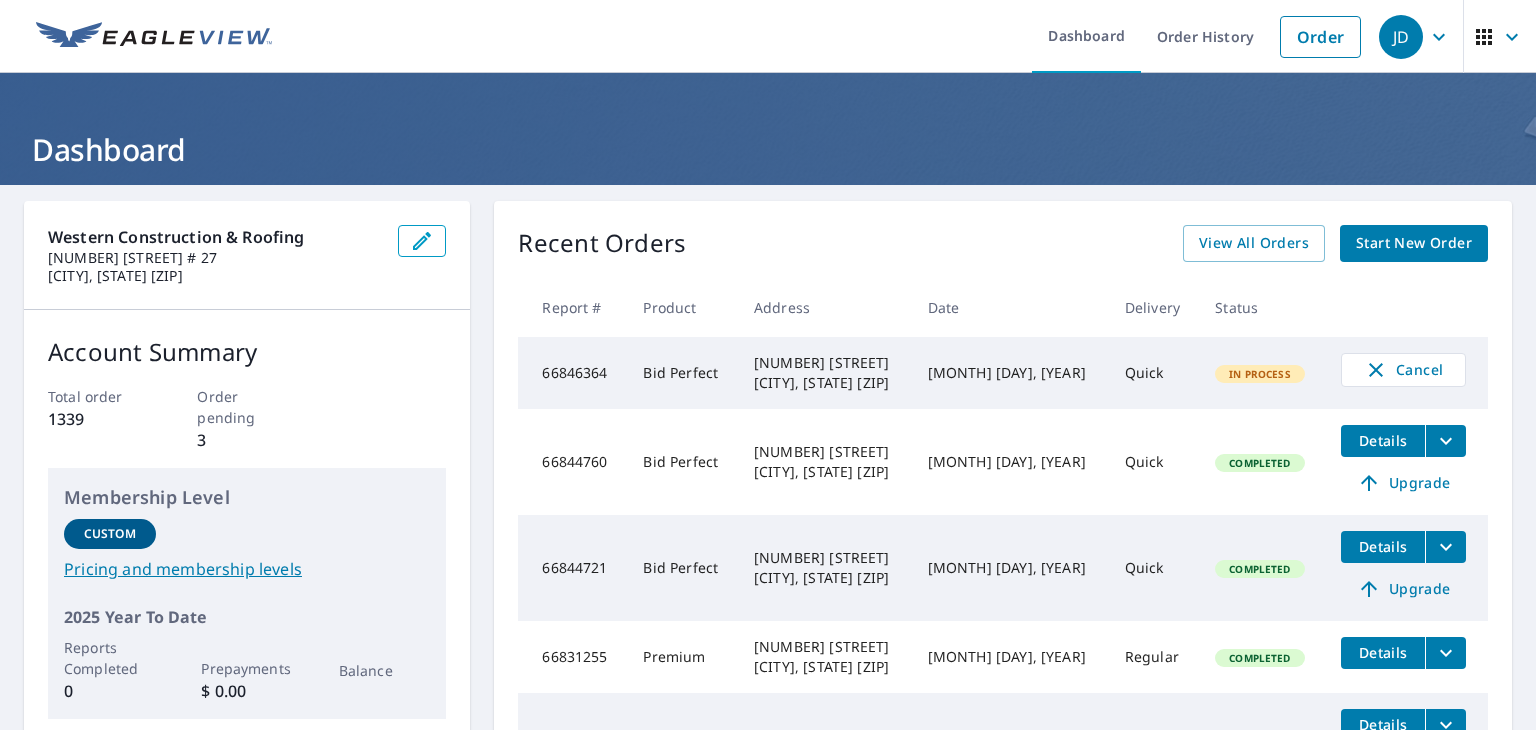 click on "Dashboard" at bounding box center (768, 149) 